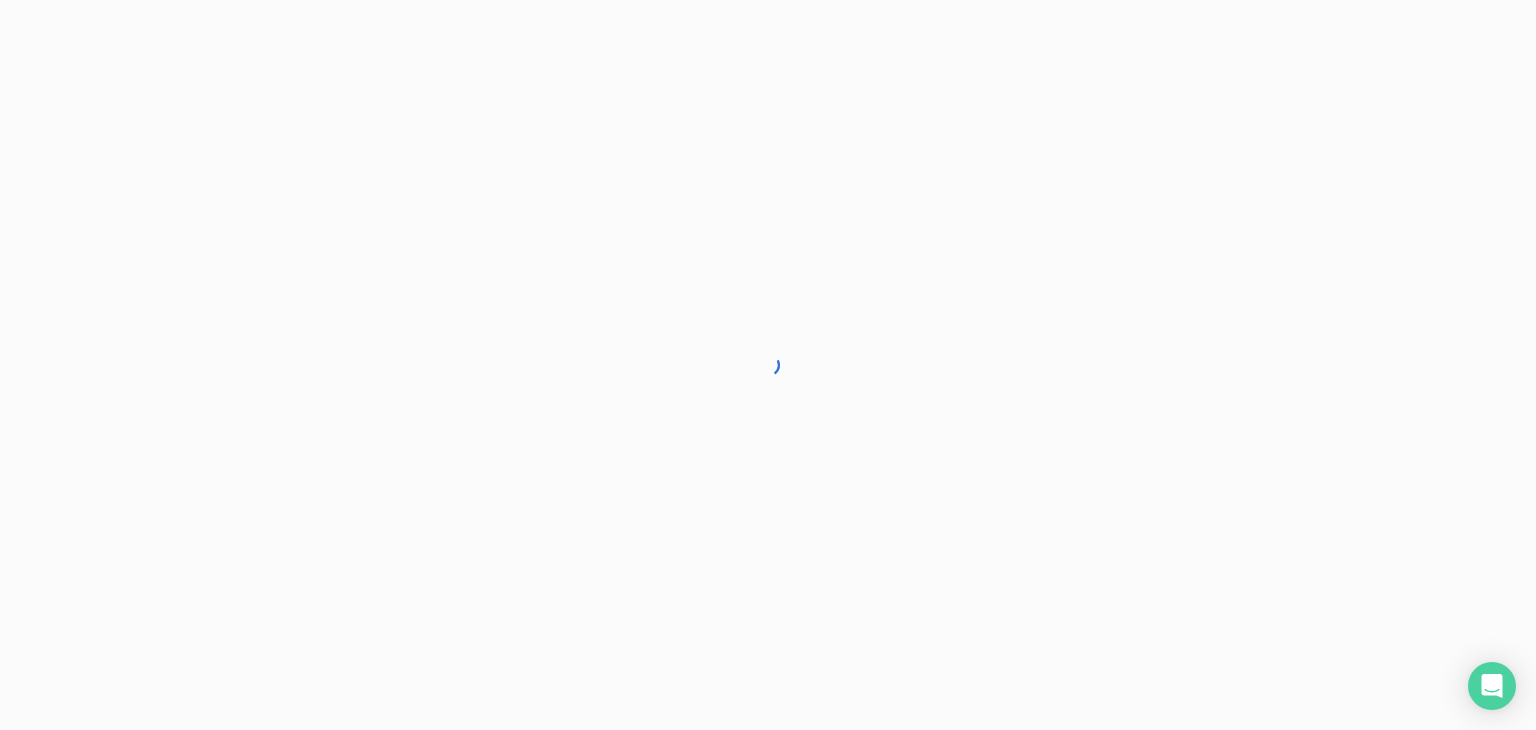 scroll, scrollTop: 0, scrollLeft: 0, axis: both 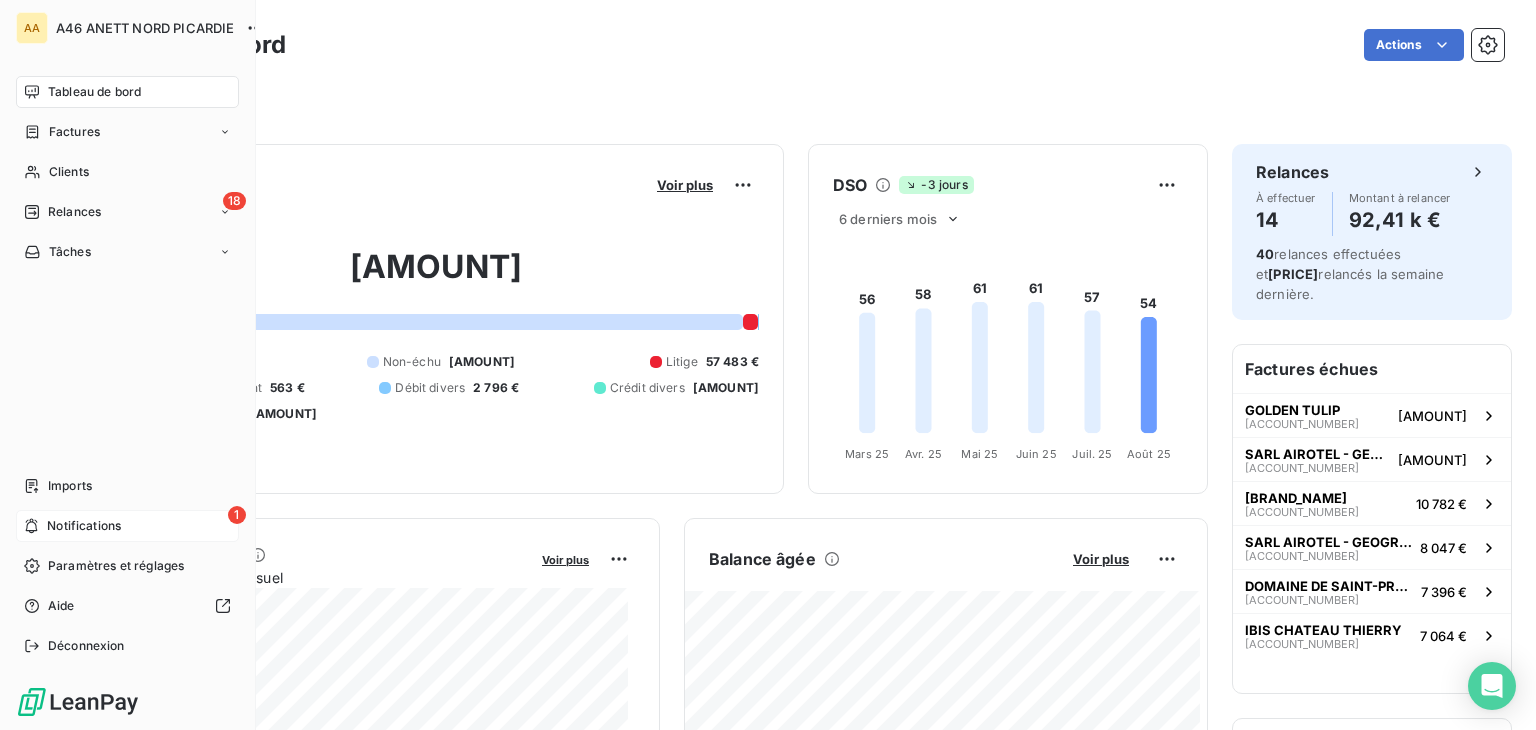 click on "Notifications" at bounding box center (84, 526) 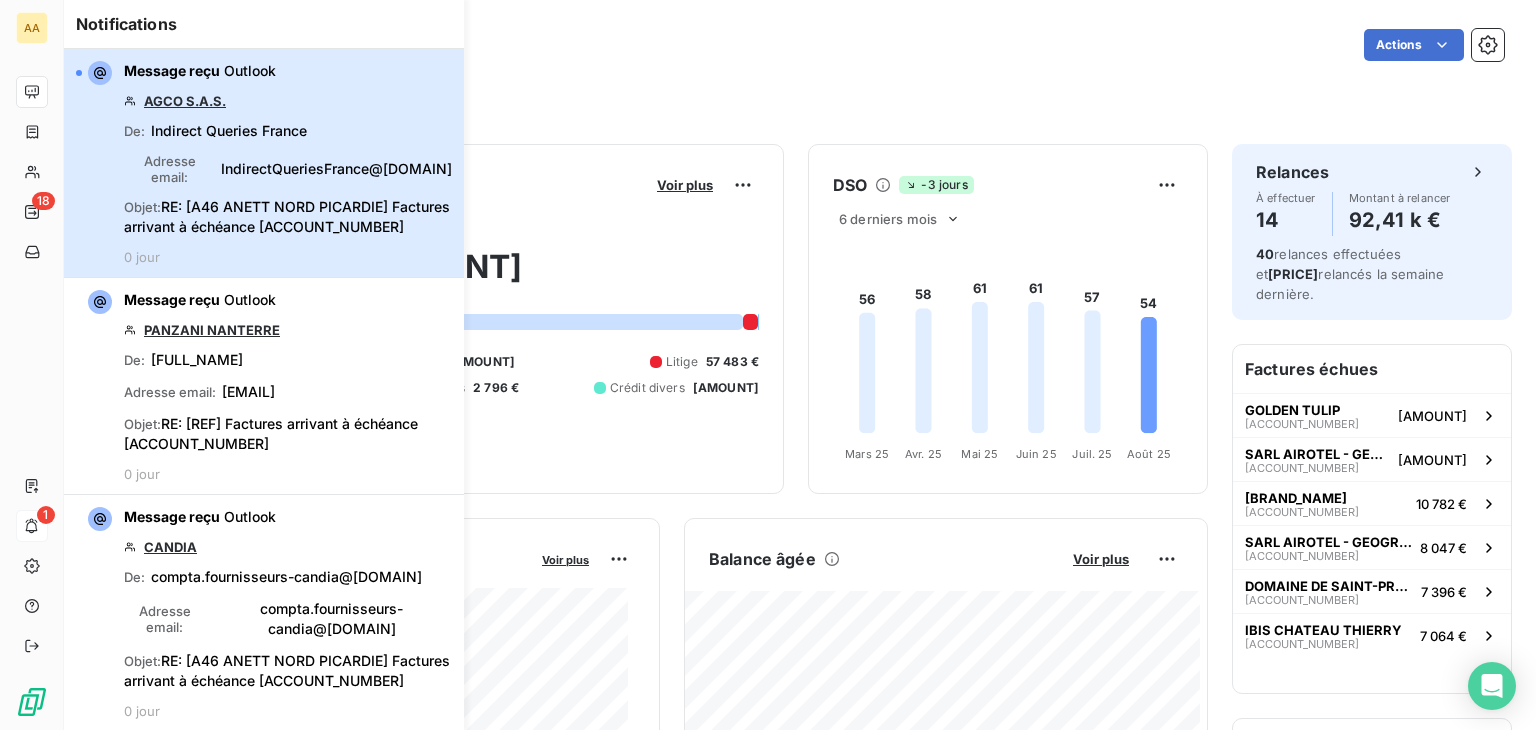 click on "Message reçu   Outlook [COMPANY_NAME] De  : [EMAIL] Objet  :  RE: [REF] Factures arrivant à échéance [ACCOUNT_NUMBER] 0 jour" at bounding box center (288, 163) 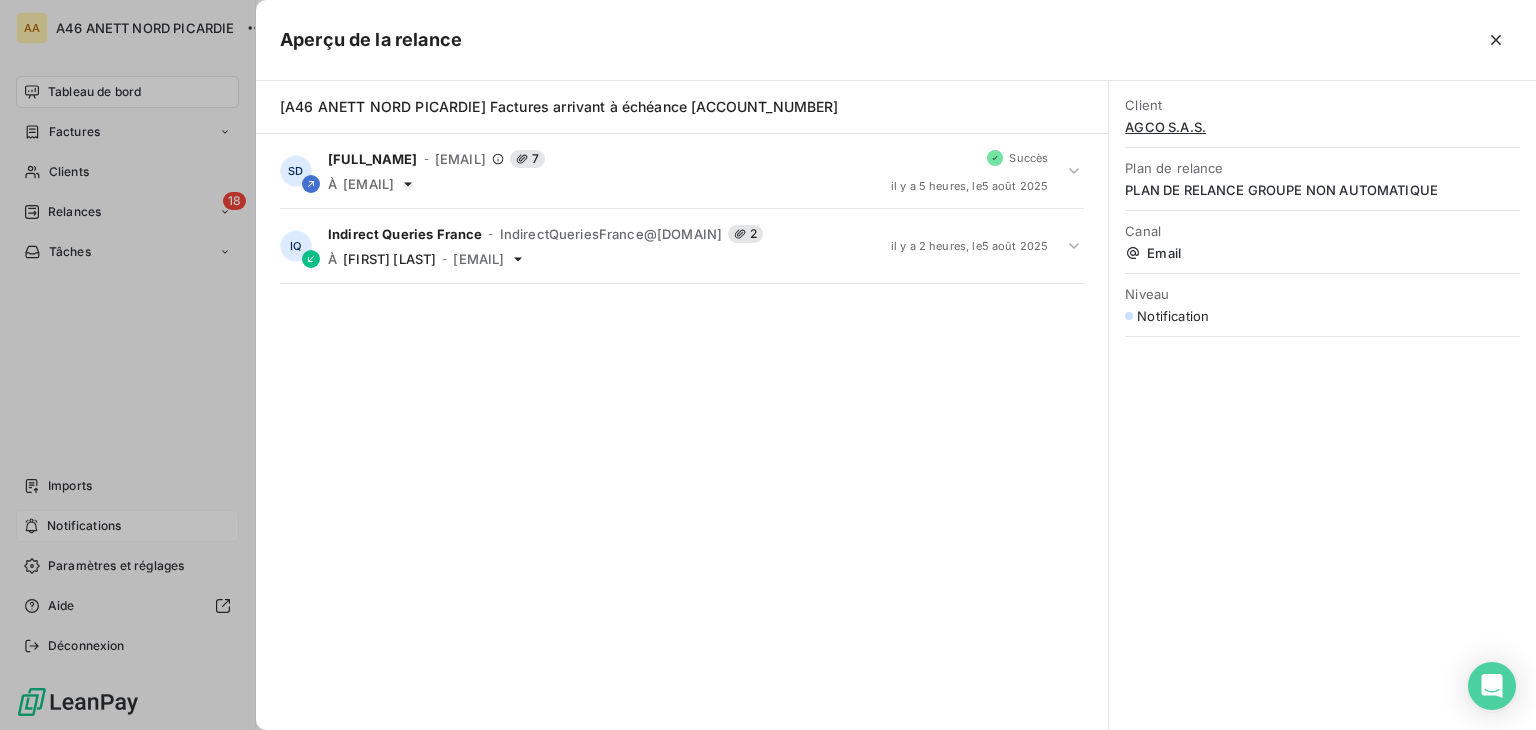click at bounding box center (768, 365) 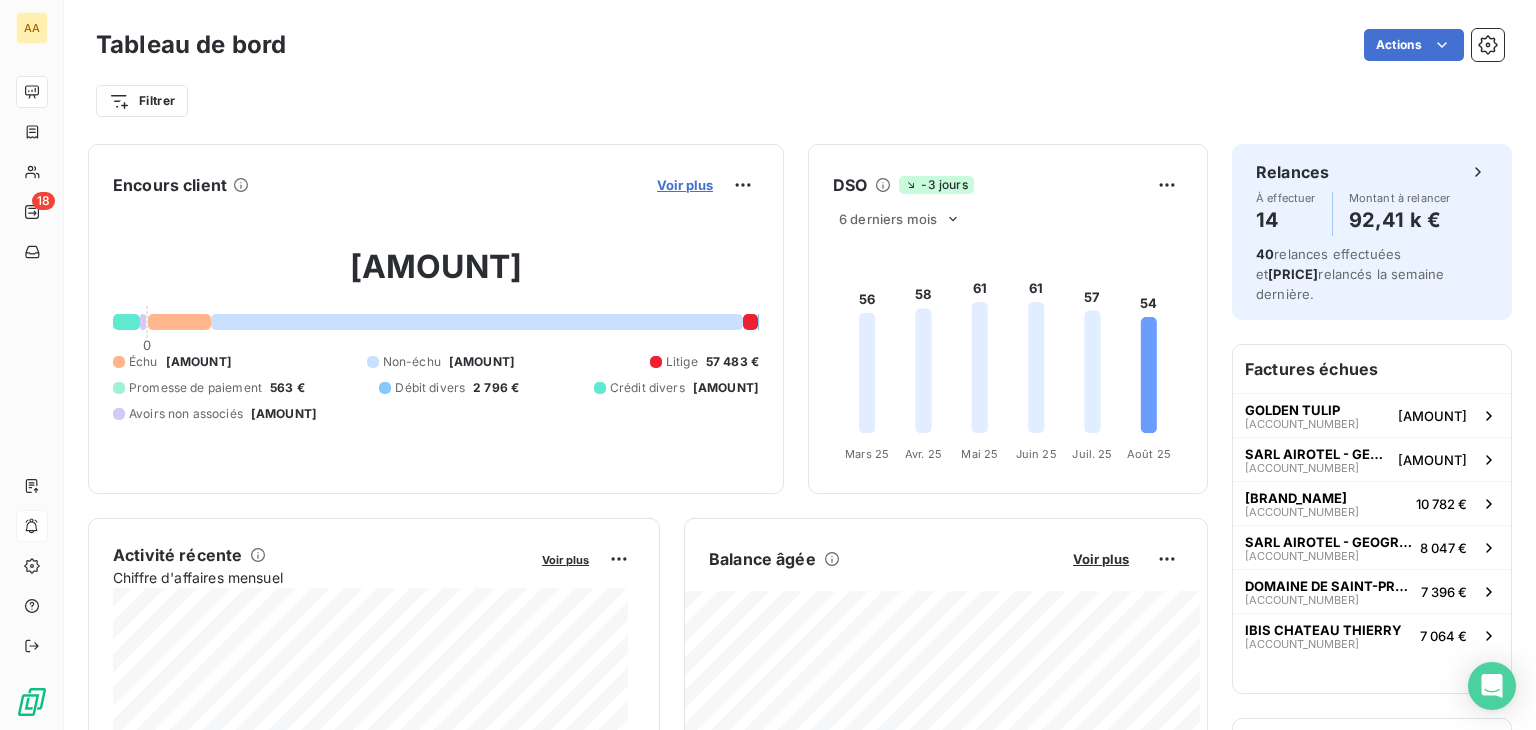 click on "Voir plus" at bounding box center (685, 185) 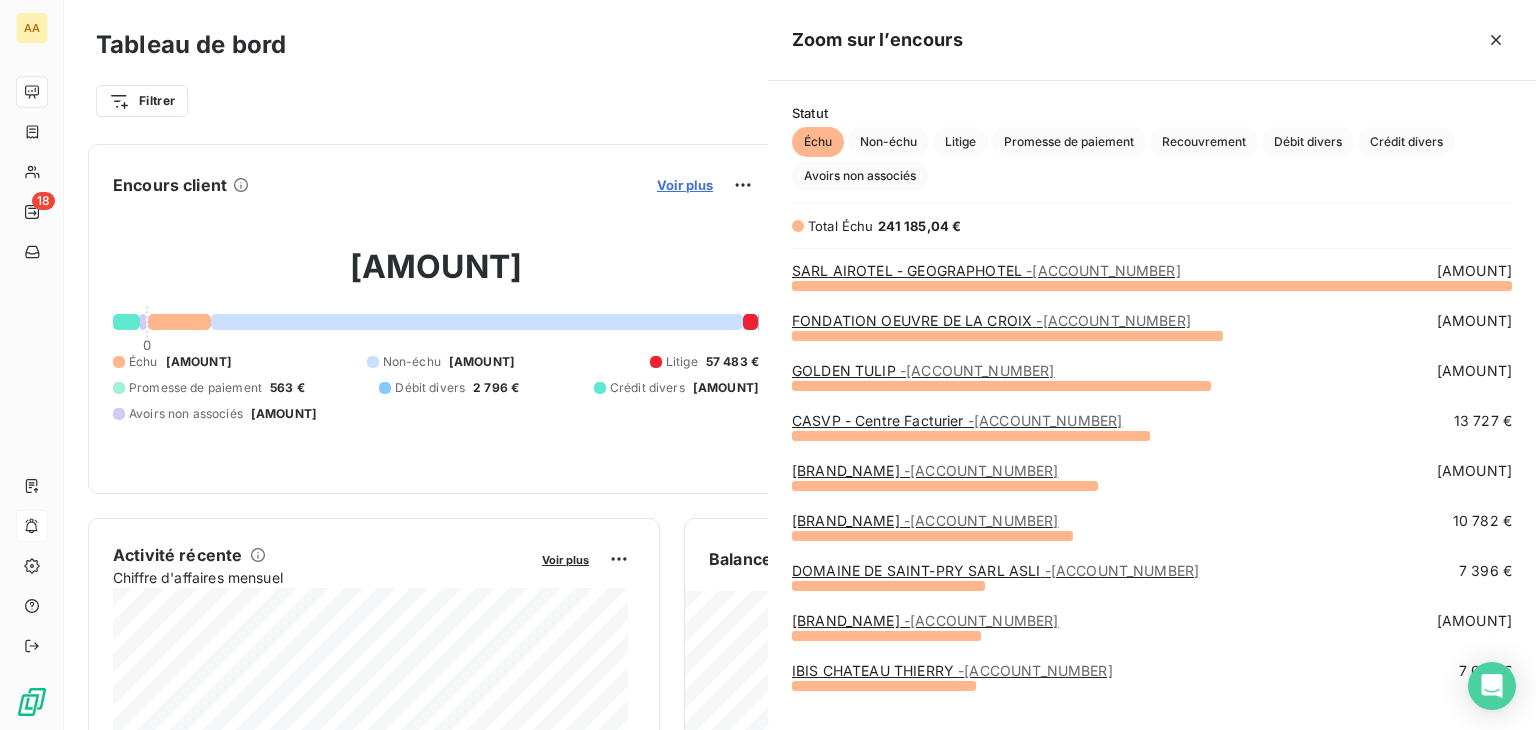 scroll, scrollTop: 16, scrollLeft: 16, axis: both 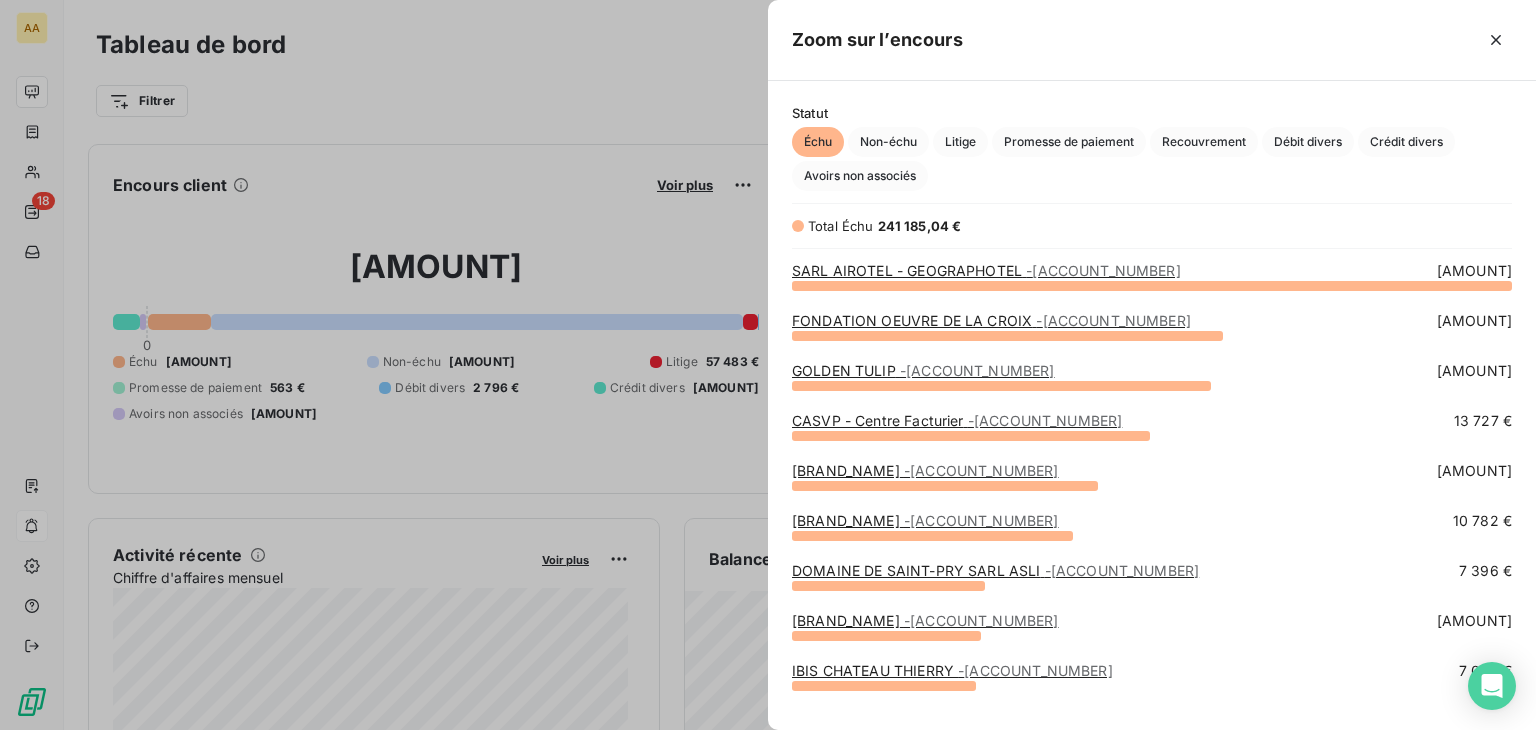 click at bounding box center [768, 365] 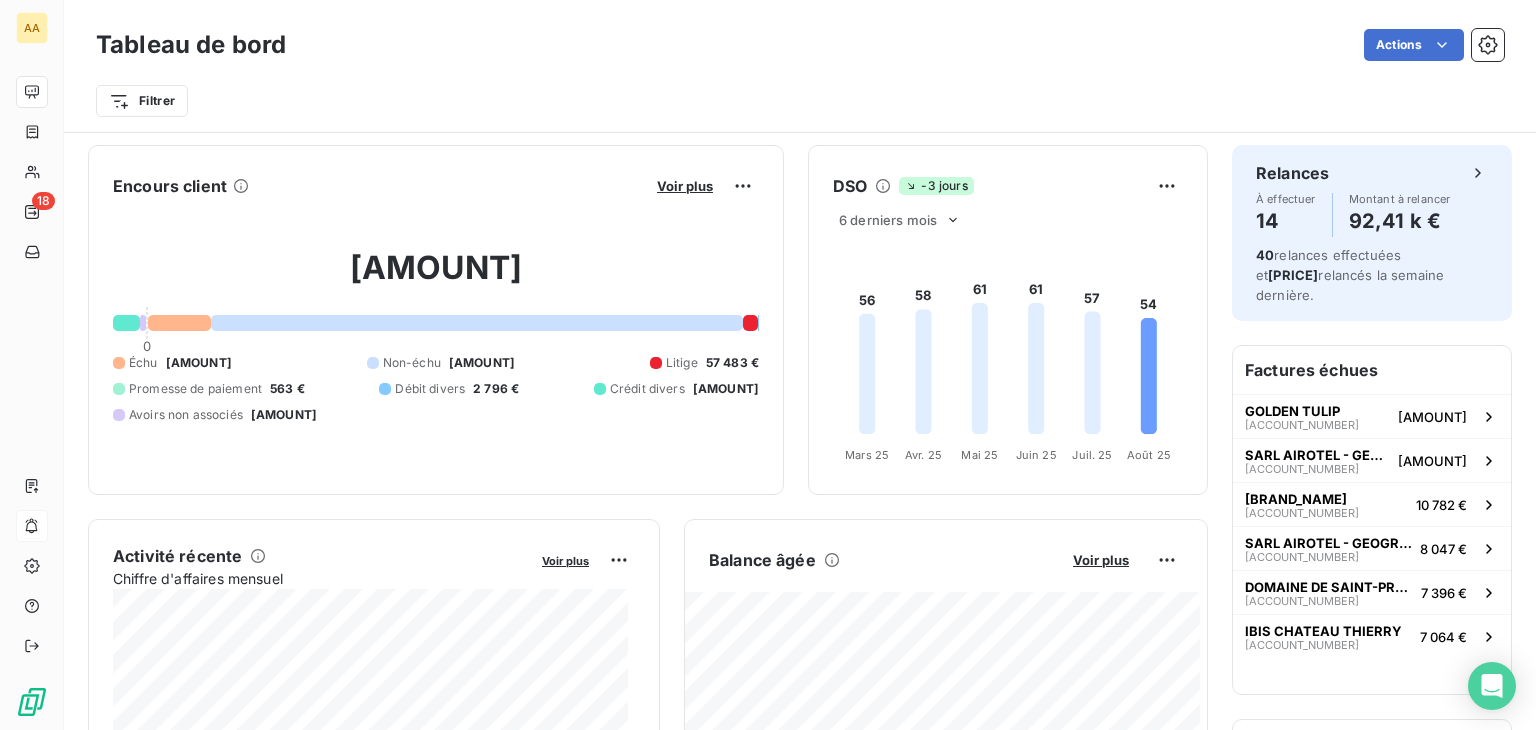scroll, scrollTop: 0, scrollLeft: 0, axis: both 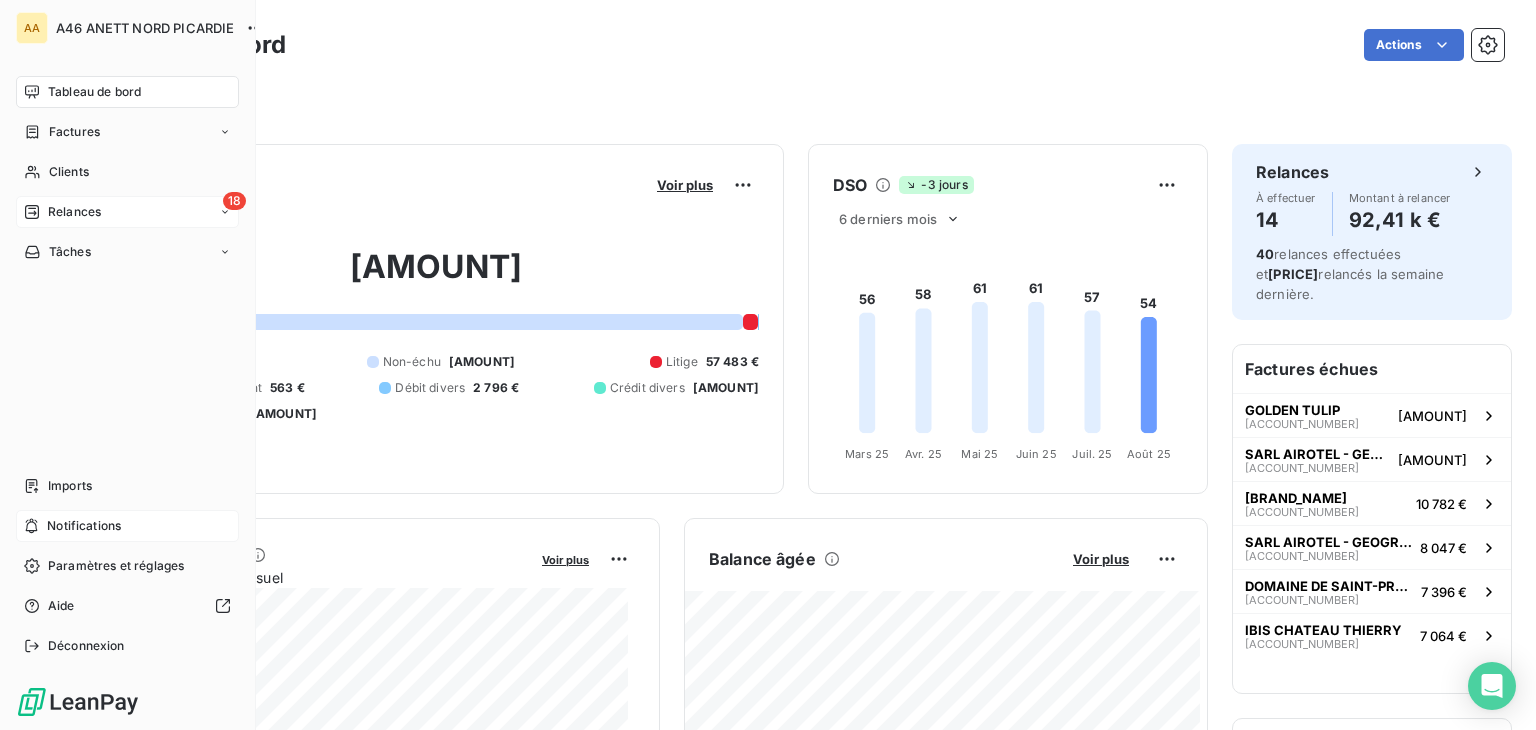 click on "Relances" at bounding box center (74, 212) 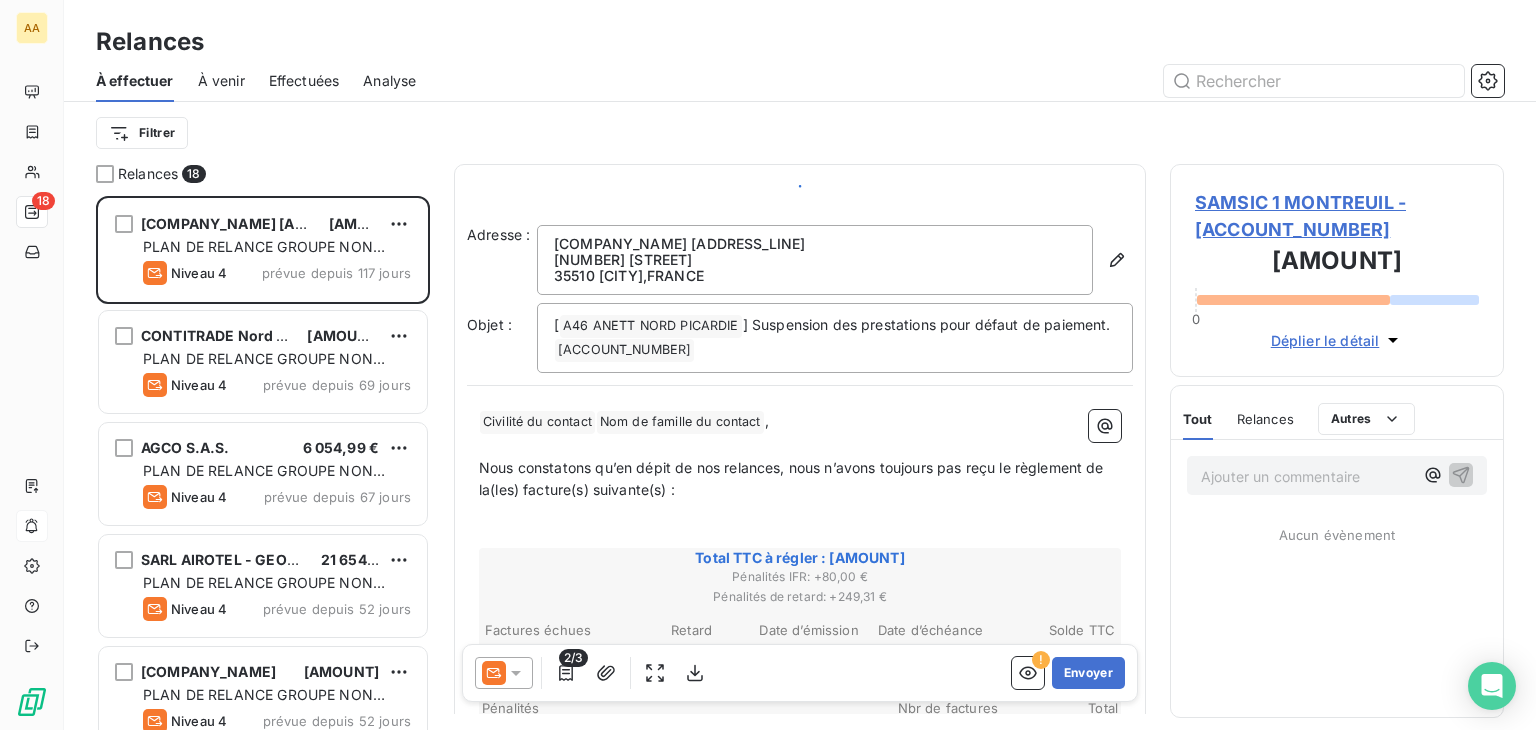 scroll, scrollTop: 16, scrollLeft: 16, axis: both 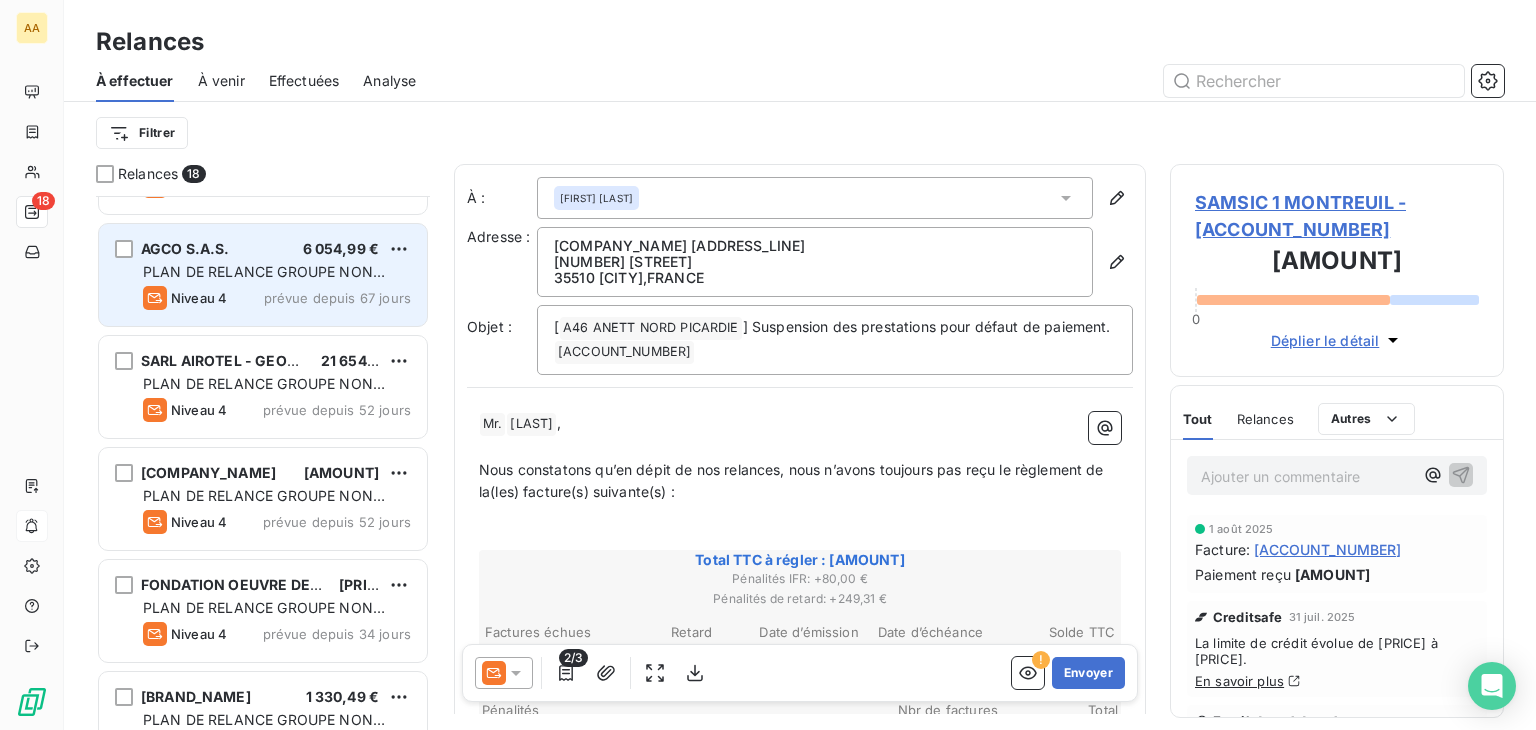 click on "PLAN DE RELANCE GROUPE NON AUTOMATIQUE" at bounding box center [264, 281] 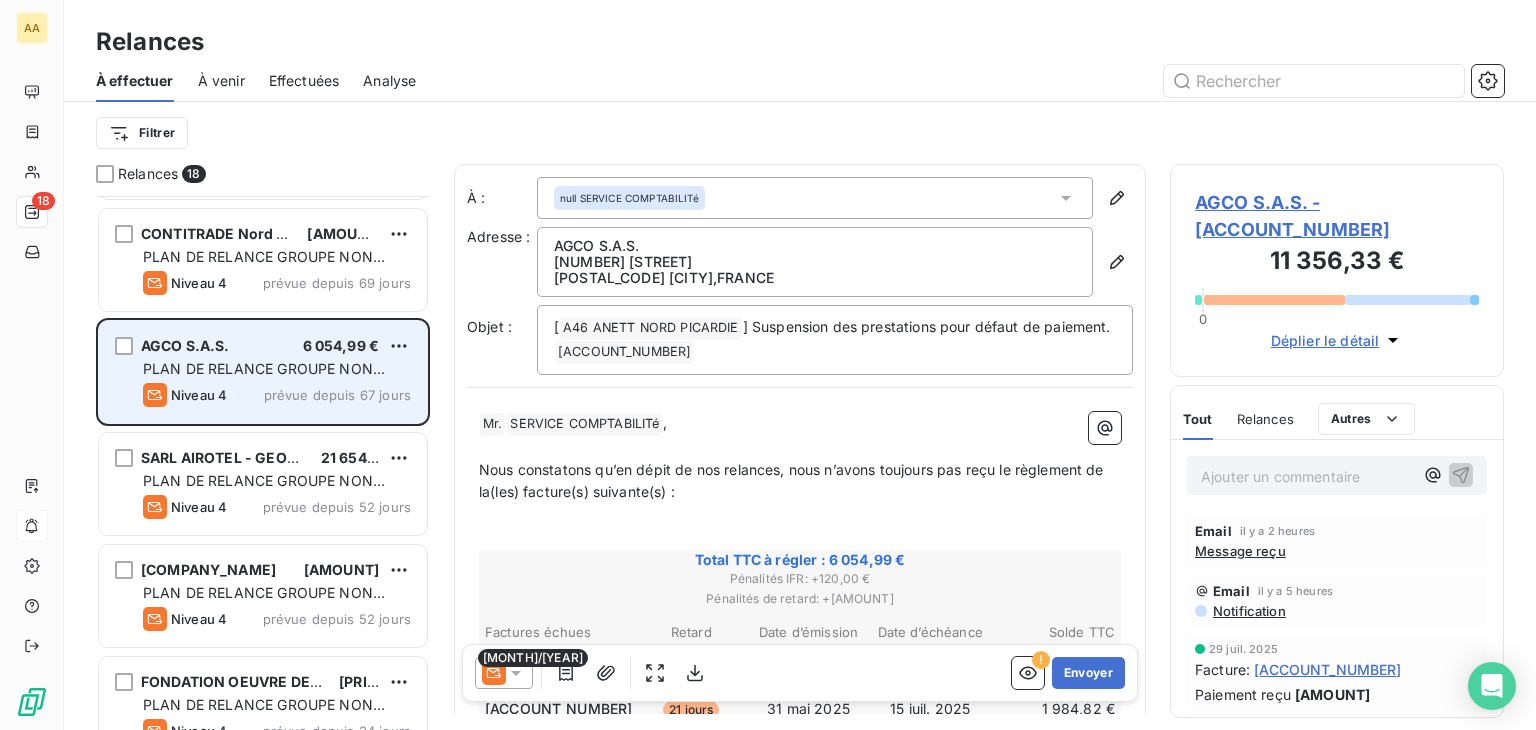 scroll, scrollTop: 0, scrollLeft: 0, axis: both 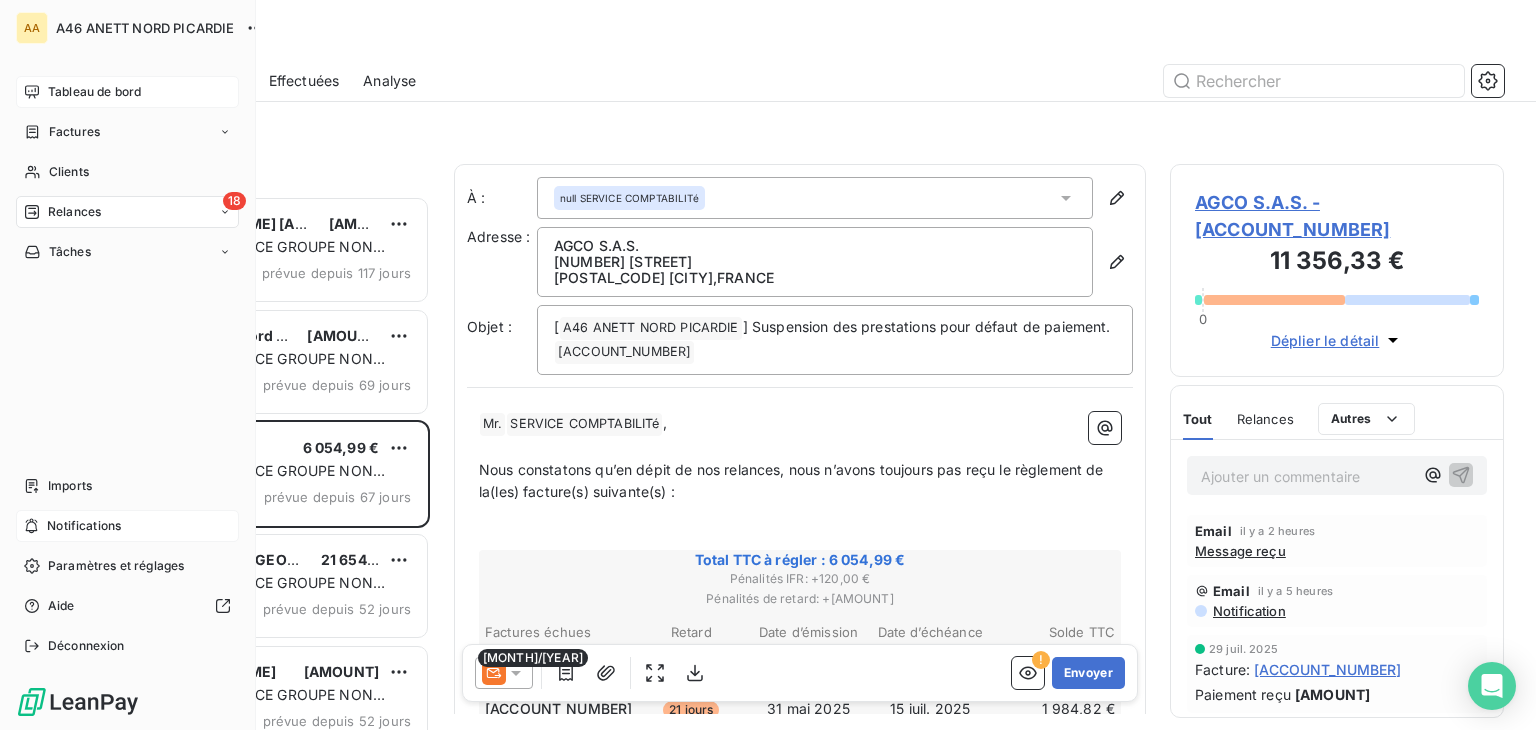 click on "Tableau de bord" at bounding box center [94, 92] 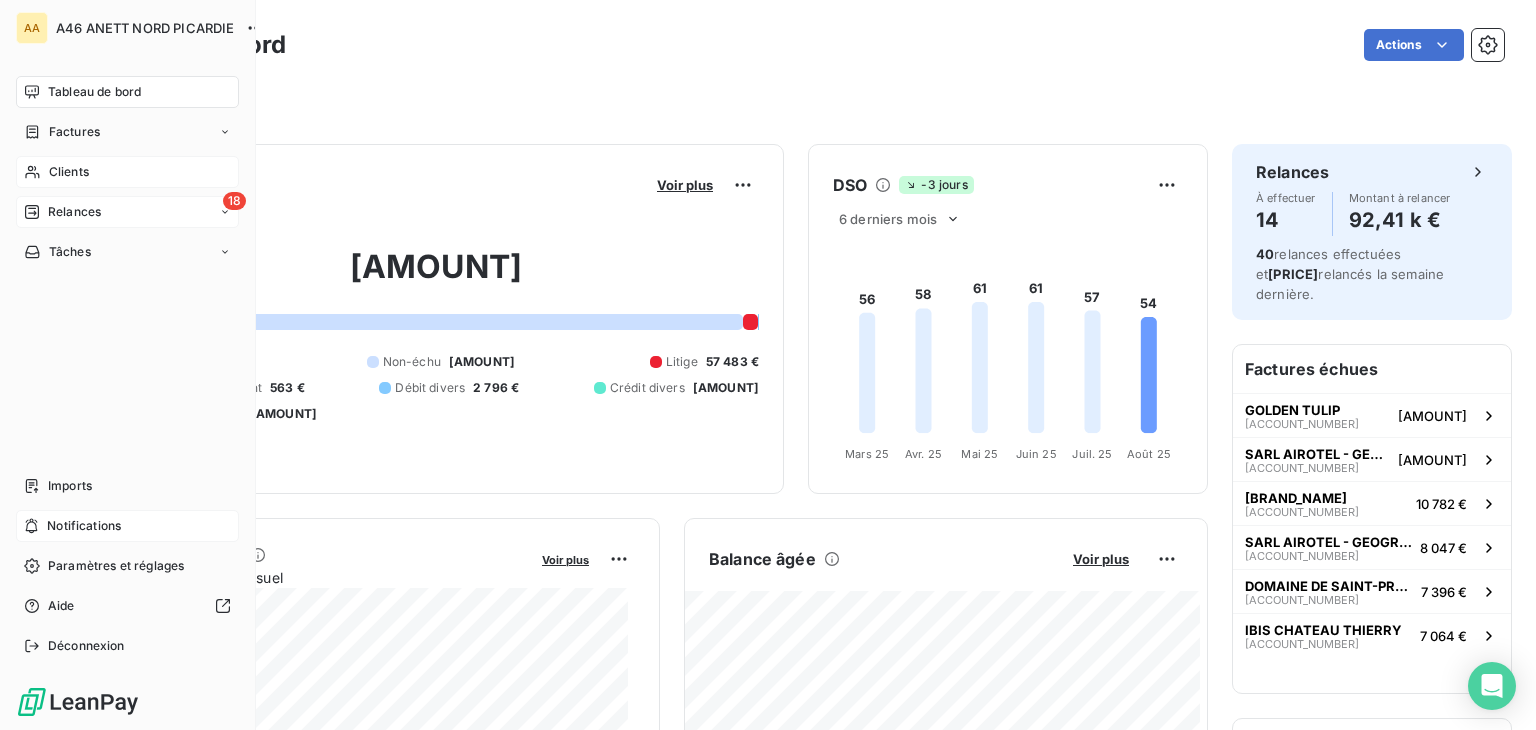 click on "Clients" at bounding box center (69, 172) 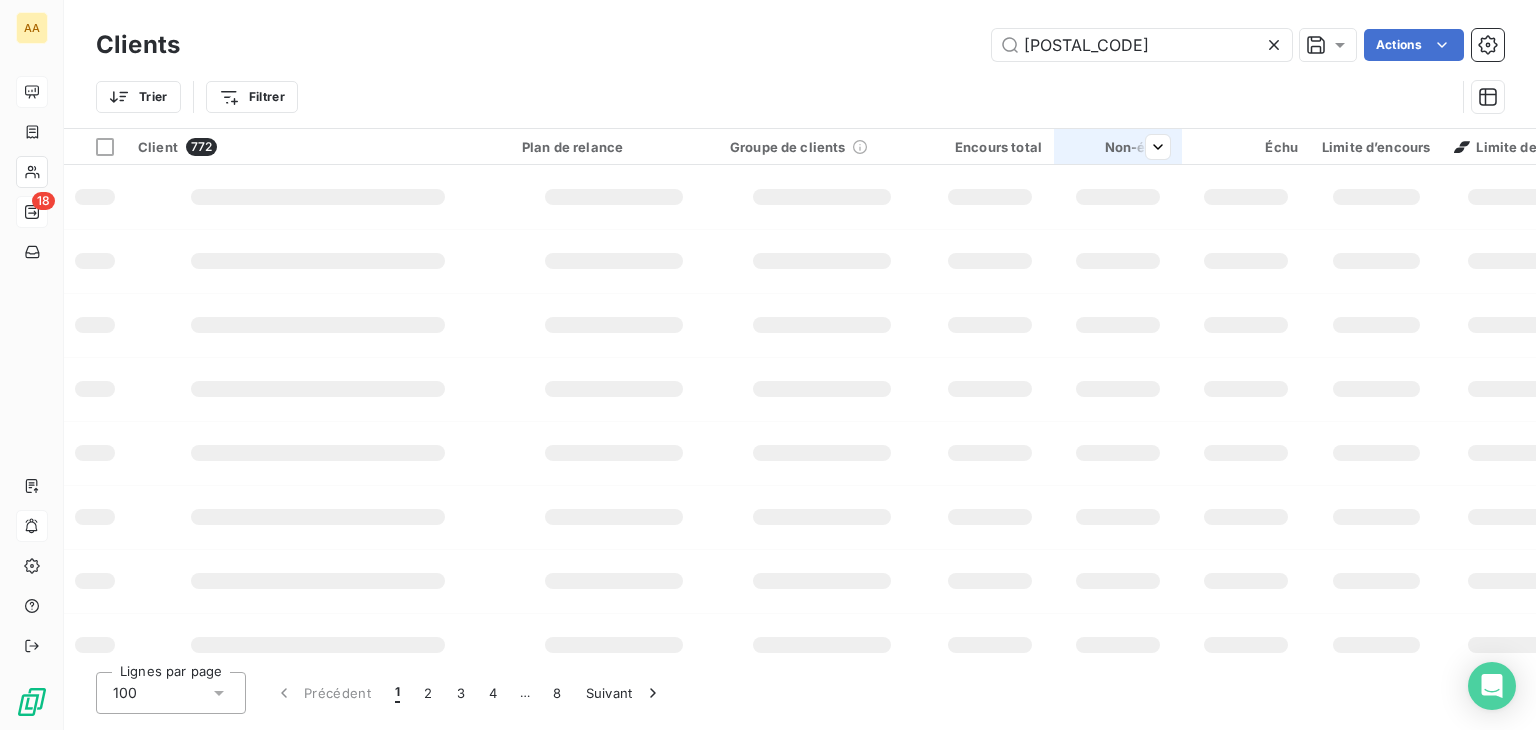 type on "[POSTAL_CODE]" 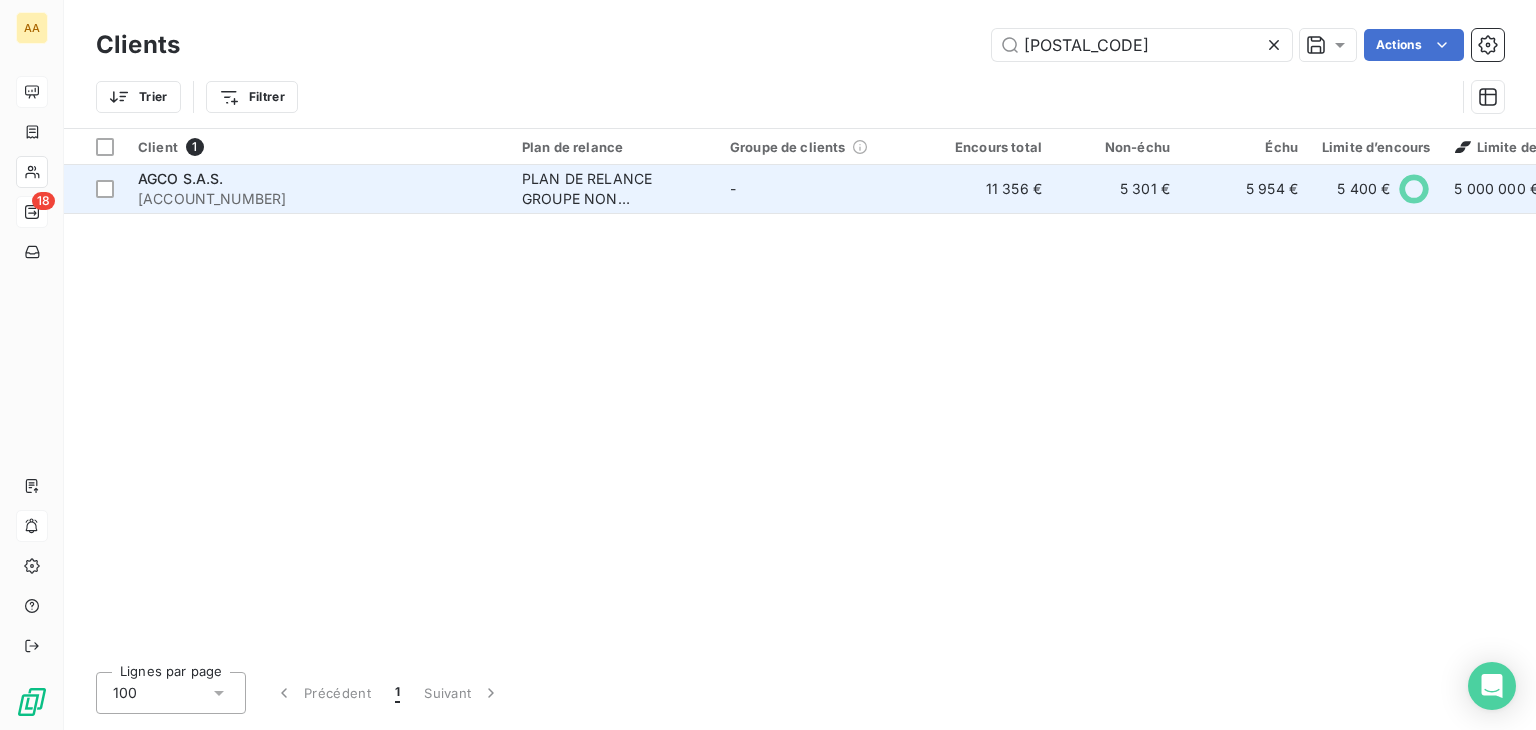 click on "[ACCOUNT_NUMBER]" at bounding box center [318, 199] 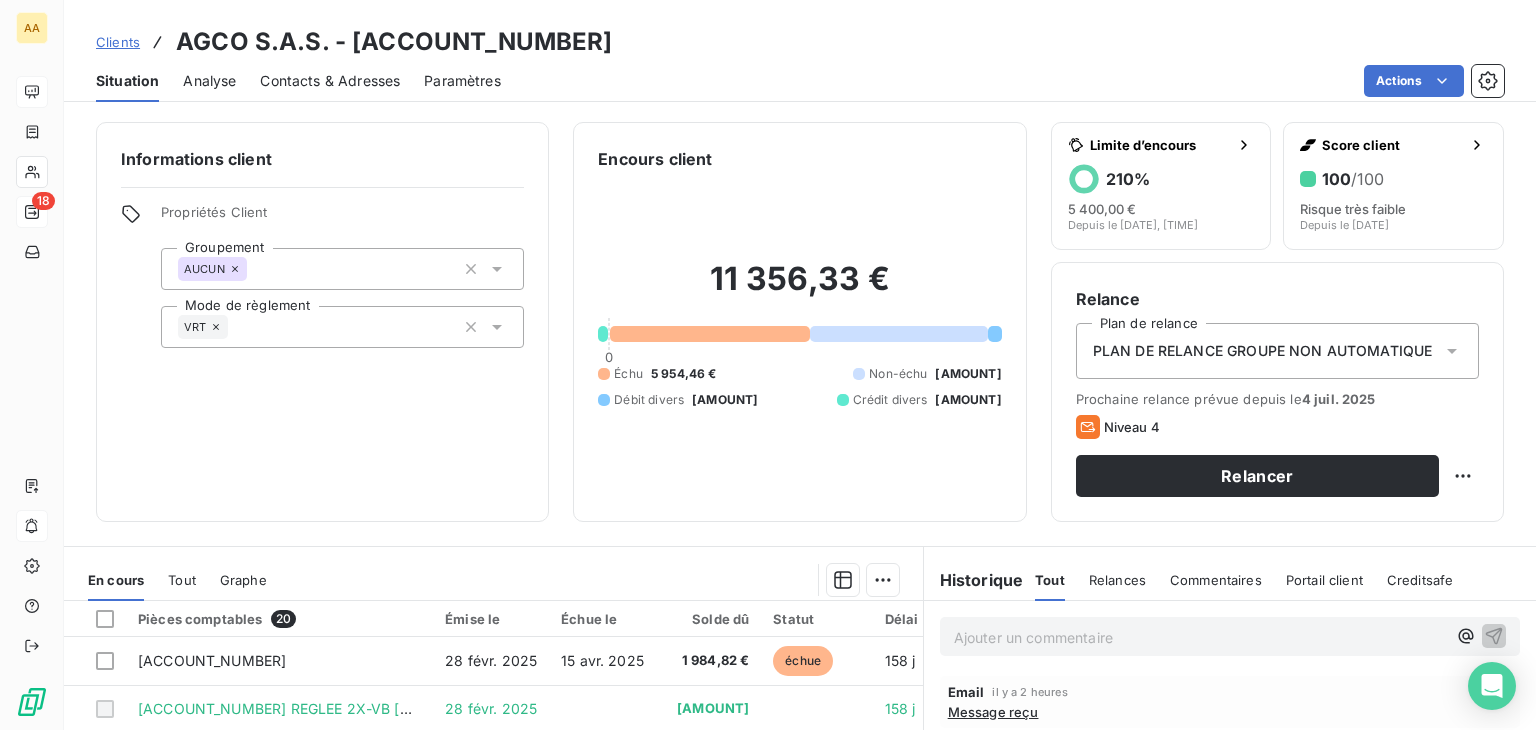 scroll, scrollTop: 300, scrollLeft: 0, axis: vertical 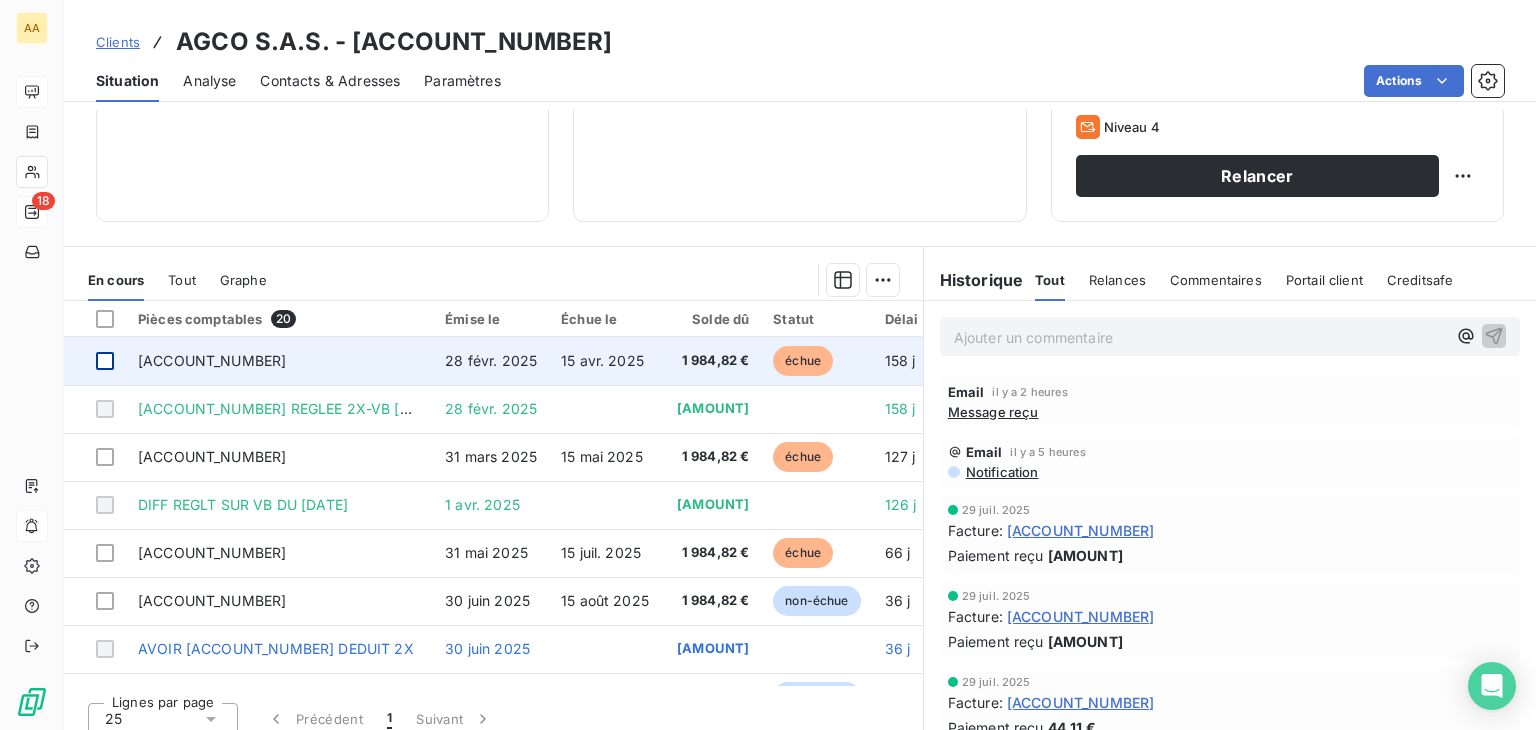 click at bounding box center (105, 361) 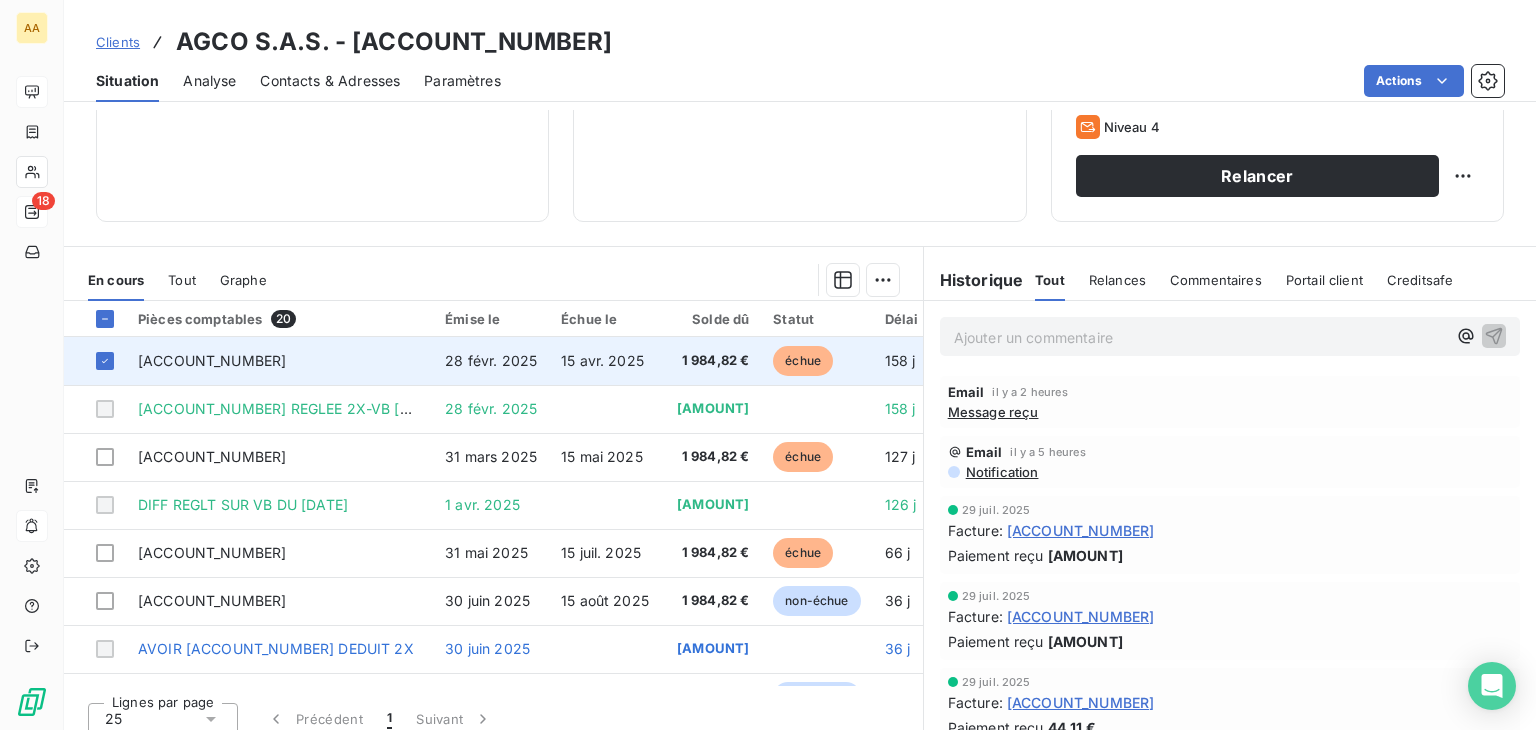click on "[ACCOUNT_NUMBER]" at bounding box center (212, 360) 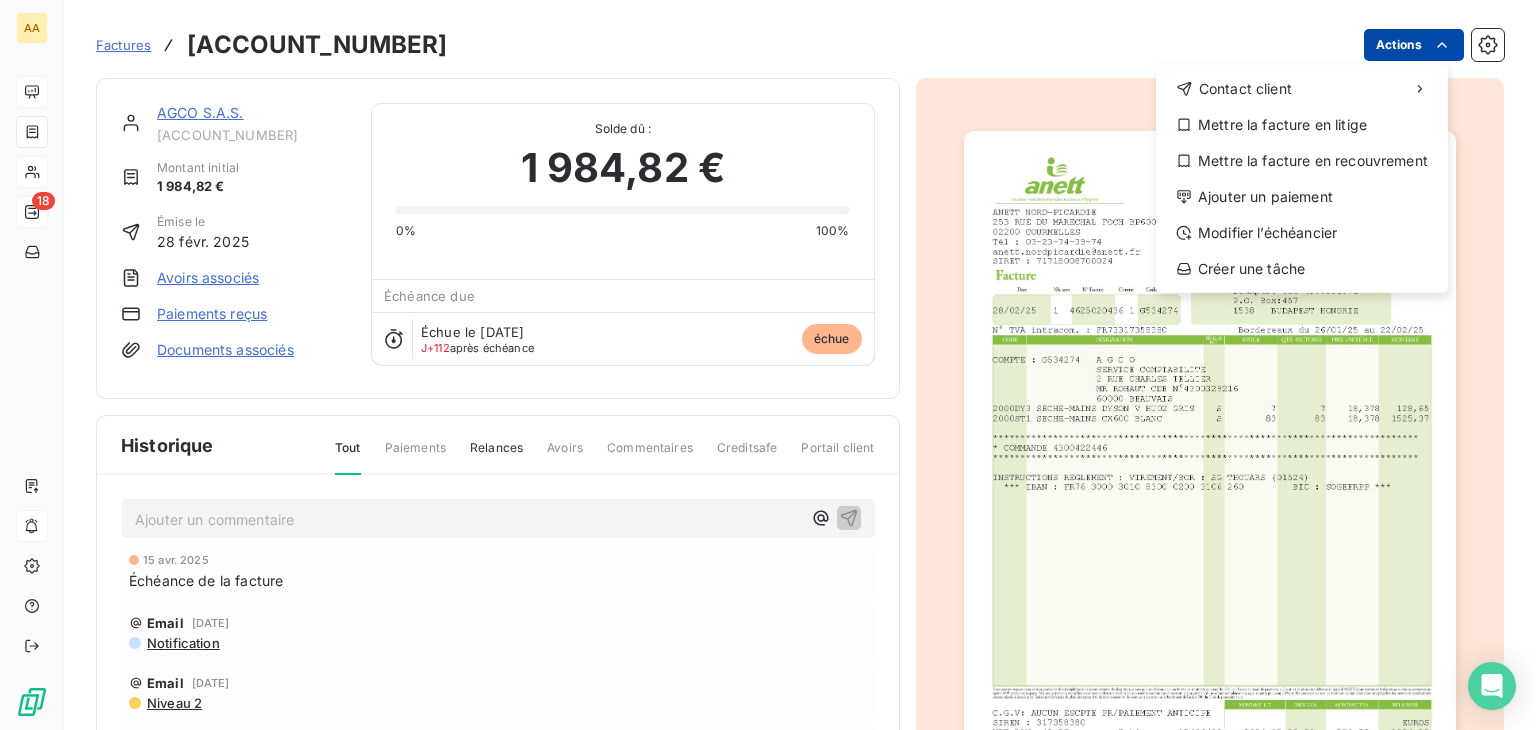 click on "AA 18 Factures [ACCOUNT_NUMBER] Actions [COMPANY_NAME] Mettre la facture en litige Mettre la facture en recouvrement Ajouter un paiement Modifier l’échéancier Créer une tâche [COMPANY_NAME] [ACCOUNT_NUMBER] Montant initial [AMOUNT] Émise le [DATE] Avoirs associés Paiements reçus Documents associés Solde dû : [AMOUNT] 0% 100% Échéance due Échue le [DATE] J+[DAYS]  après échéance échue Historique Tout Paiements Relances Avoirs Commentaires Creditsafe Portail client Ajouter un commentaire ﻿ [DATE] Échéance de la facture Email [DATE], [TIME] Notification Email [DATE], [TIME] Niveau 2 Email [DATE], [TIME] Niveau 1 [DATE] Émission de la facture" at bounding box center (768, 365) 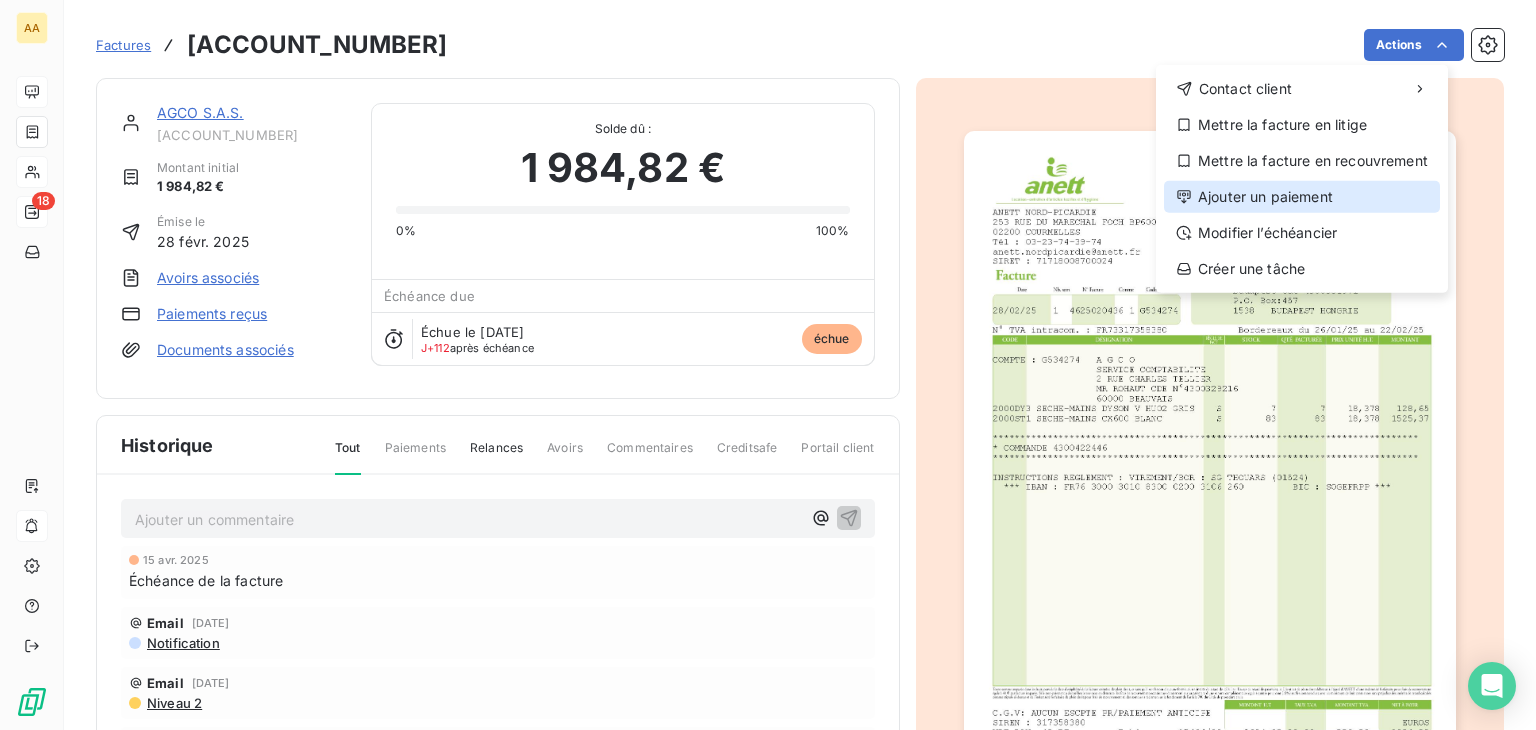 click on "Ajouter un paiement" at bounding box center [1302, 197] 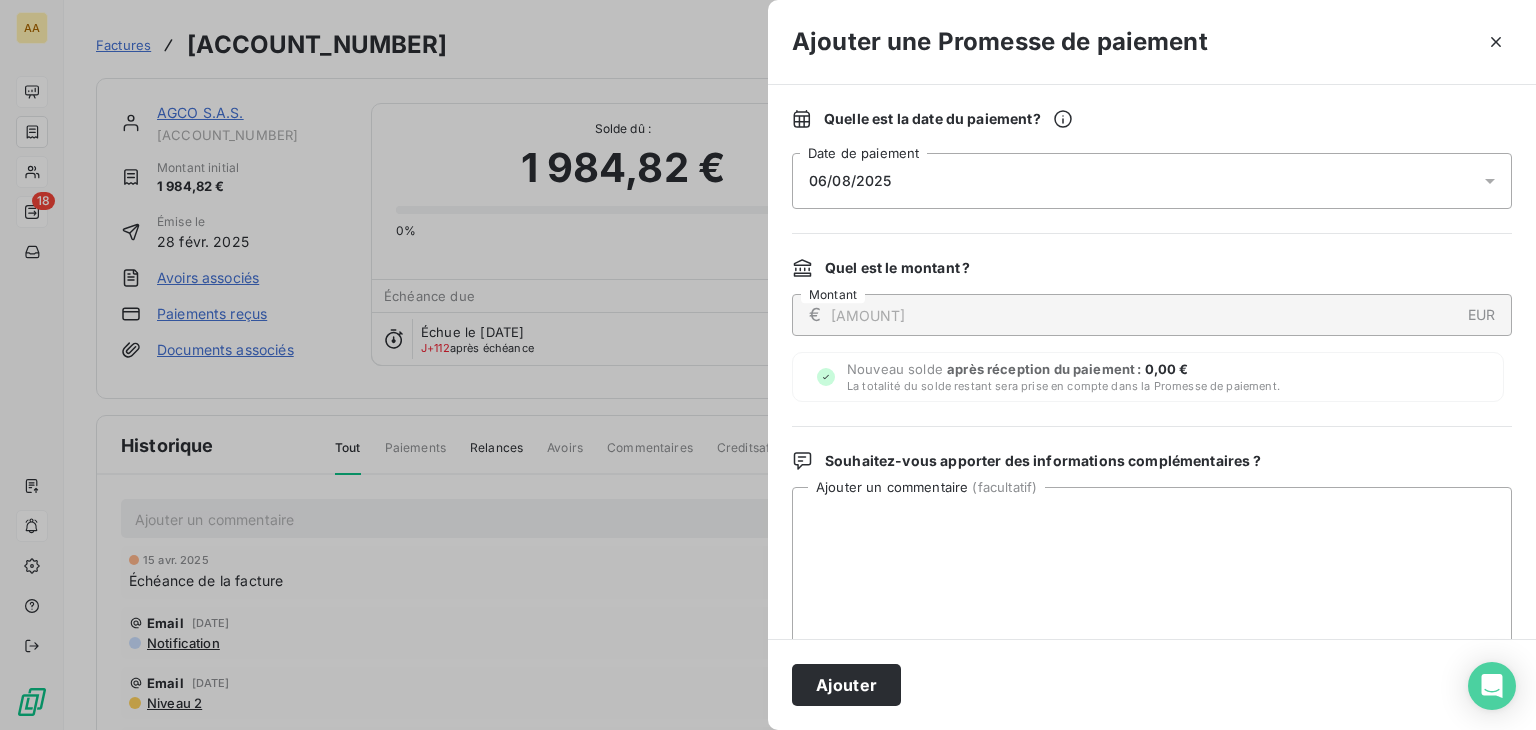 click 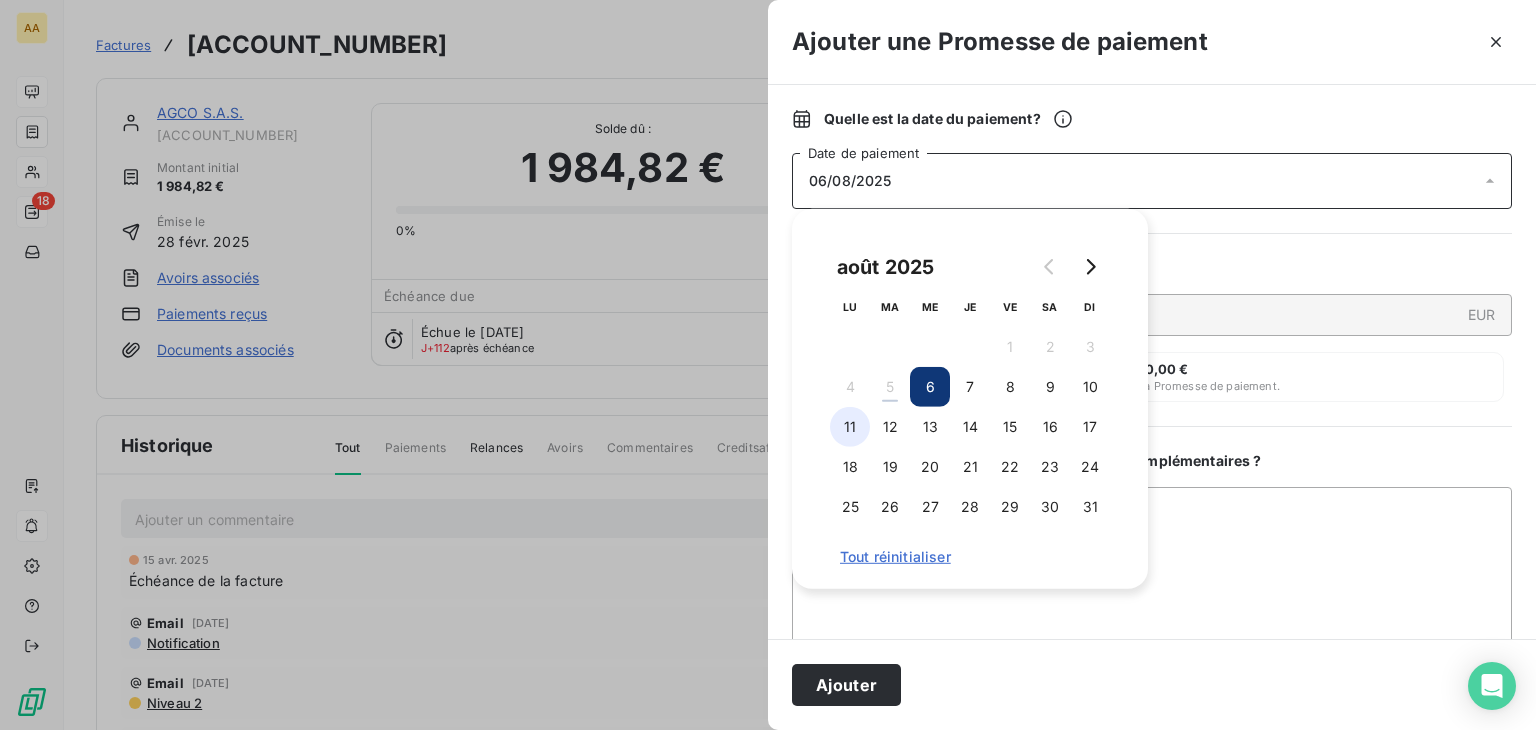 click on "11" at bounding box center (850, 427) 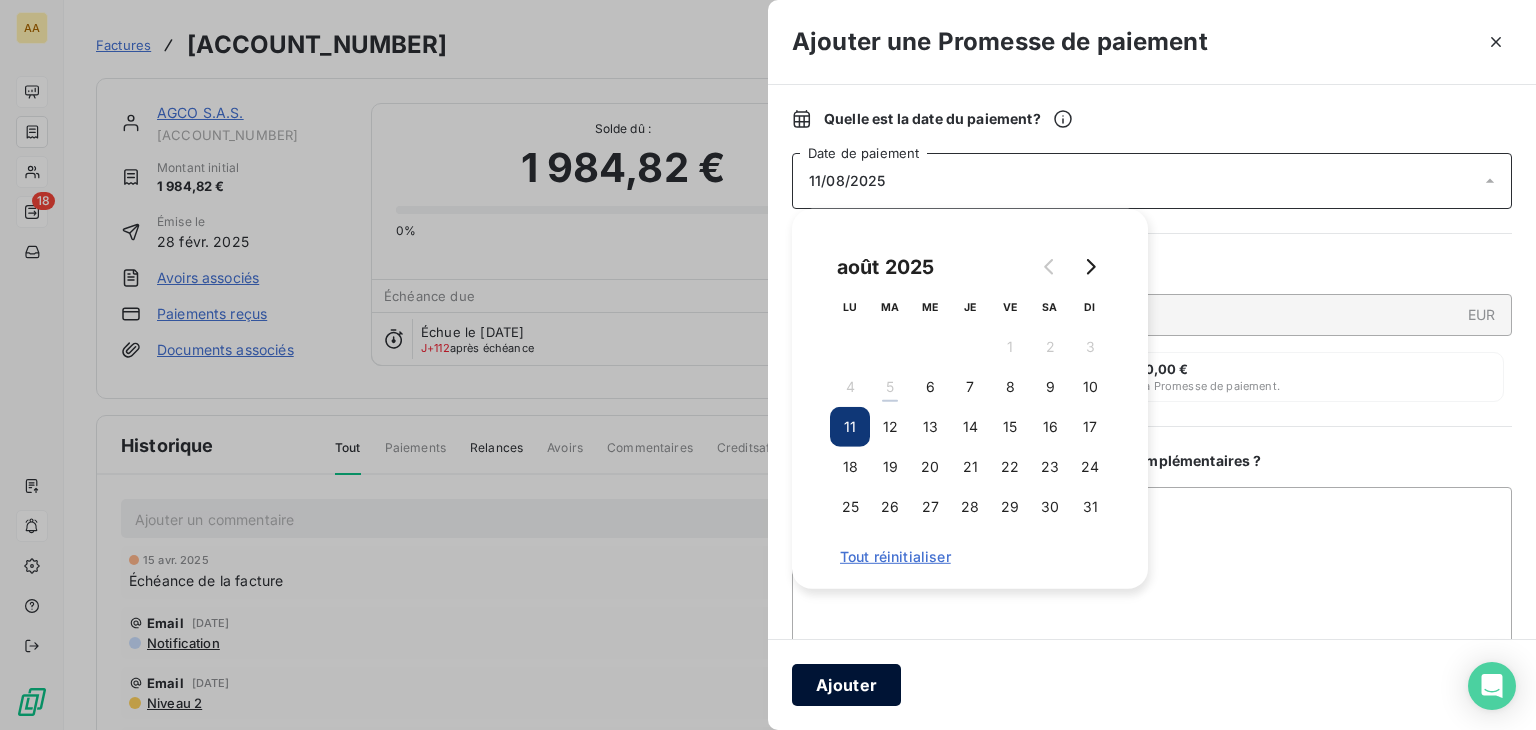 click on "Ajouter" at bounding box center [846, 685] 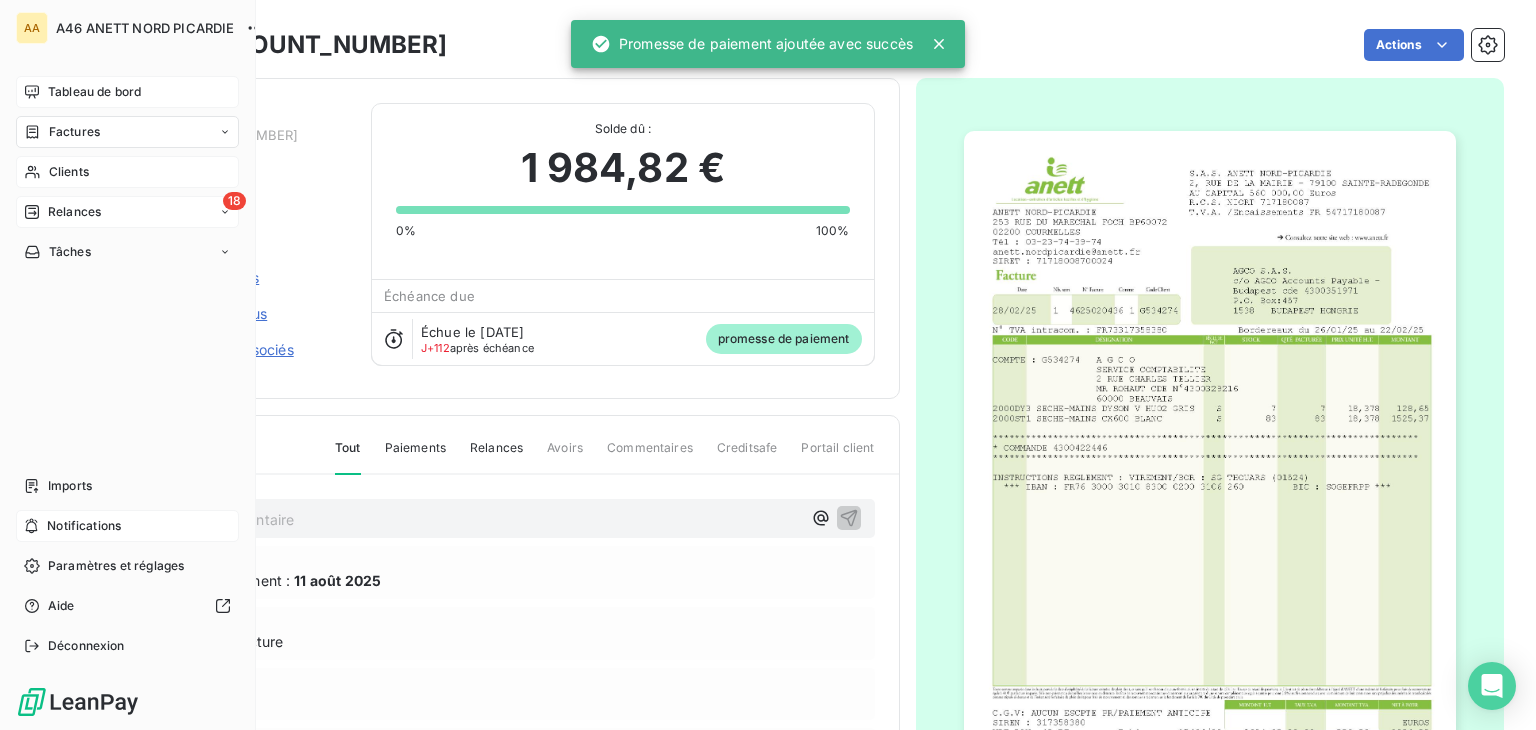 click on "Clients" at bounding box center [69, 172] 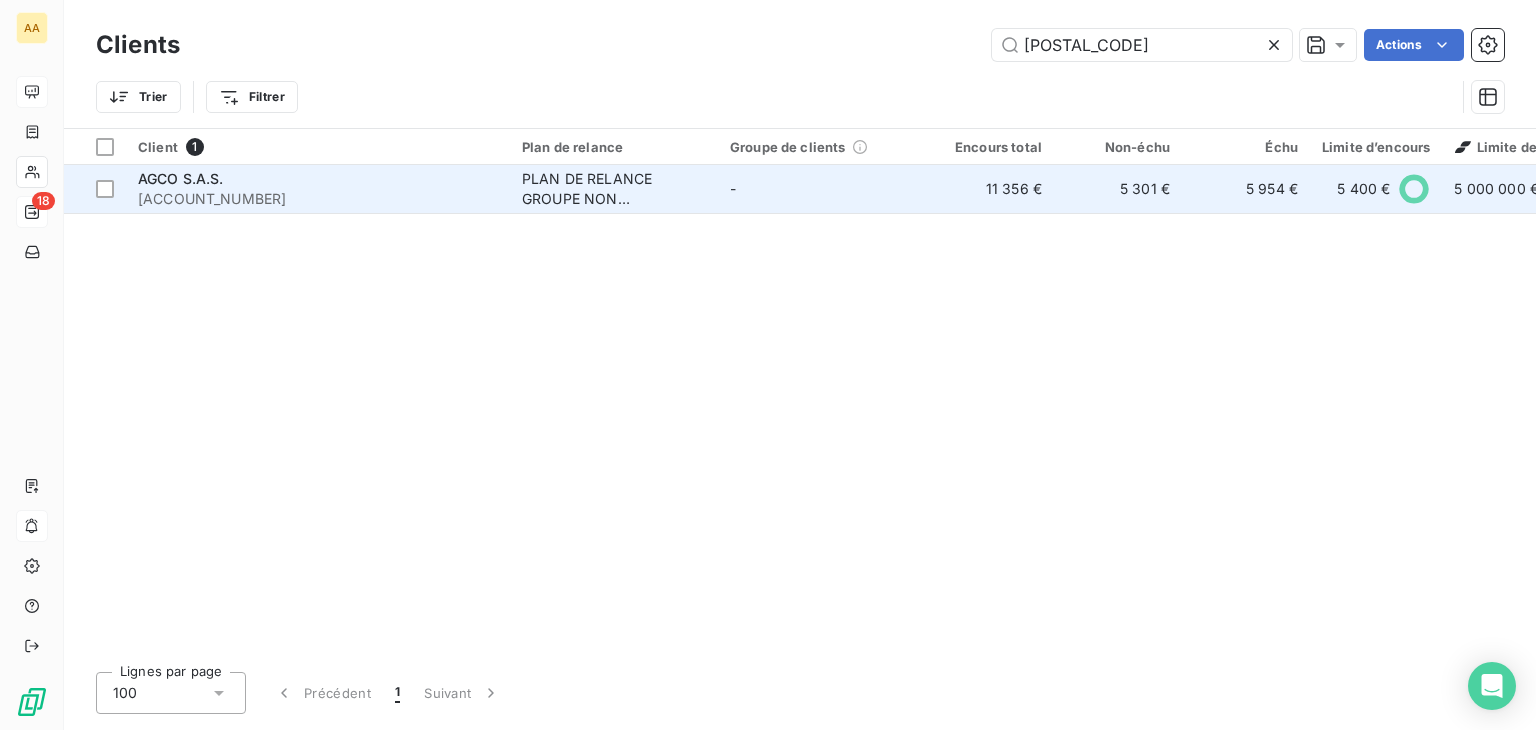 click on "[ACCOUNT_NUMBER]" at bounding box center [318, 199] 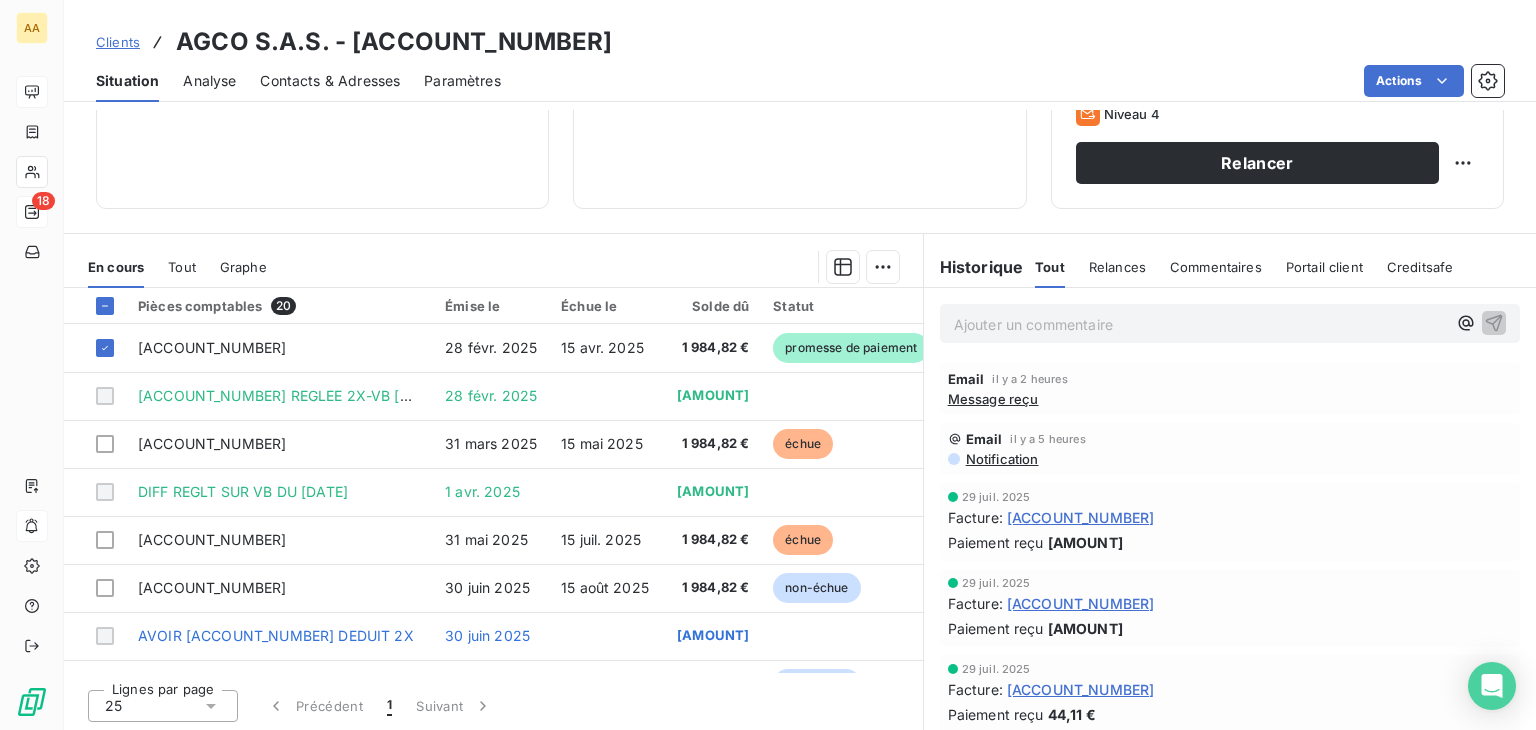 scroll, scrollTop: 316, scrollLeft: 0, axis: vertical 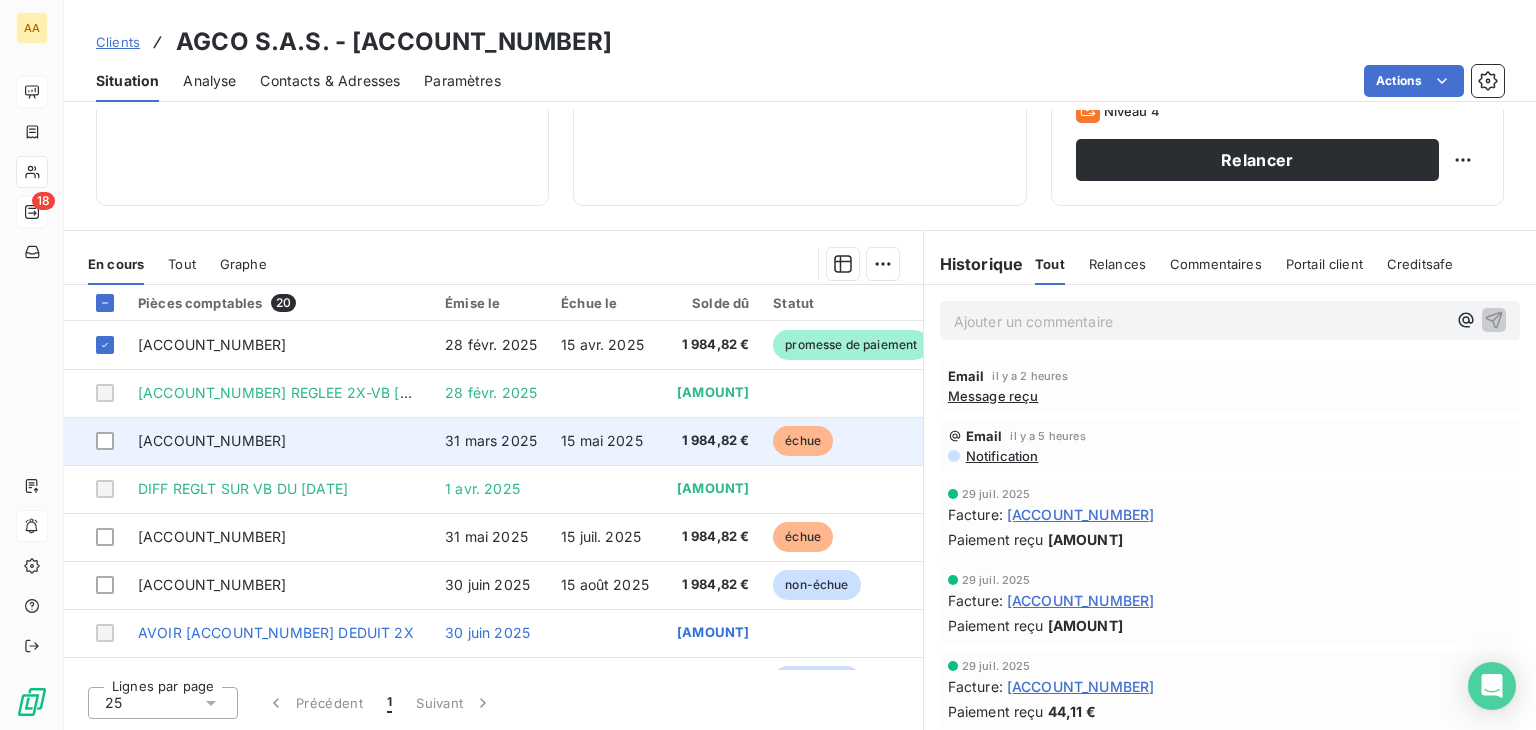 click on "[ACCOUNT_NUMBER]" at bounding box center [212, 440] 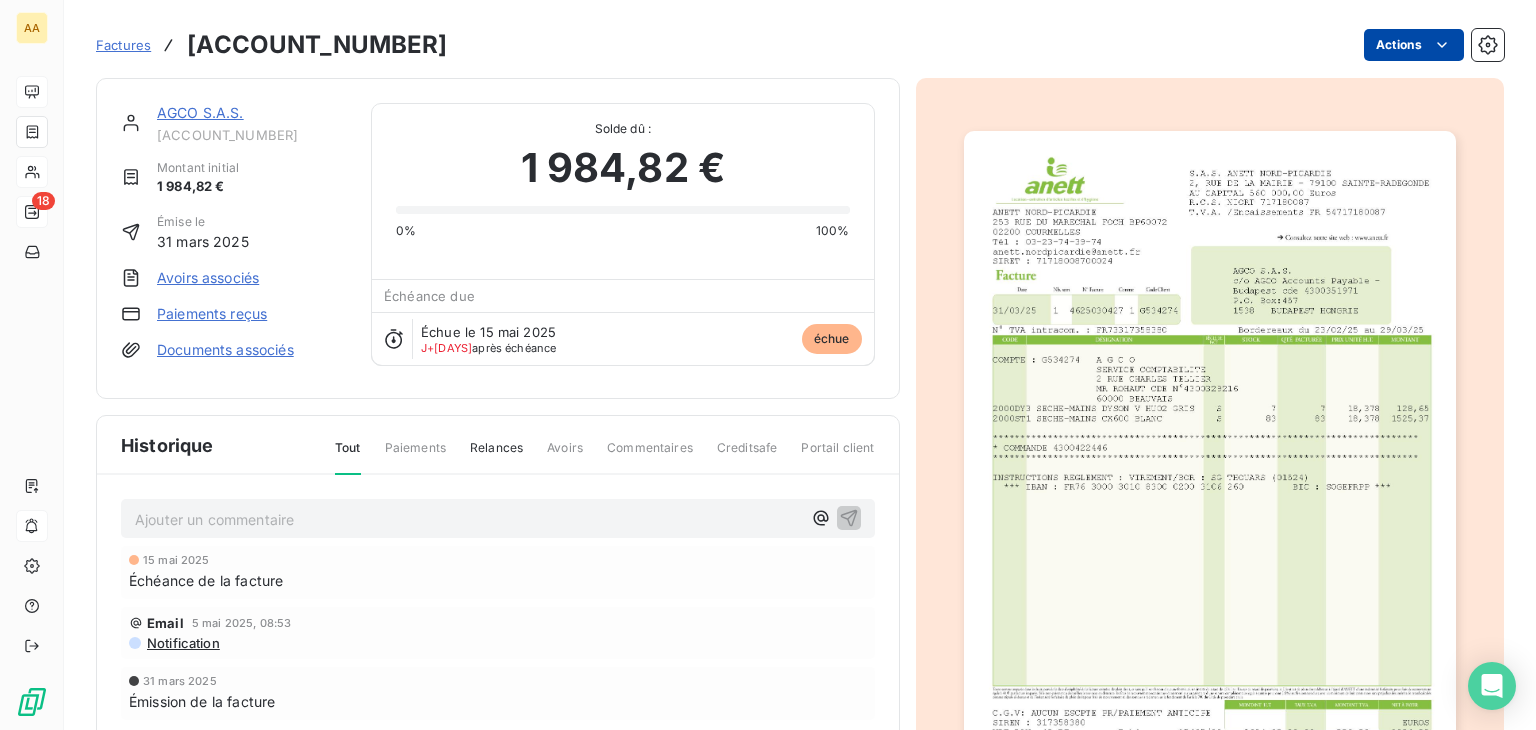 click on "AA 18 Factures [ACCOUNT_NUMBER] Actions AGCO S.A.S. [ACCOUNT_NUMBER] Montant initial [PRICE] Émise le [DATE] Paiements reçus Documents associés Solde dû : [PRICE] [PERCENTAGE] [PERCENTAGE] Échéance due Échue le [DATE] J+[DAYS] après échéance échue Historique Tout Paiements Relances Avoirs Commentaires Creditsafe Portail client Ajouter un commentaire ﻿ [DATE] Échéance de la facture Email [DATE] Notification [DATE] Émission de la facture" at bounding box center (768, 365) 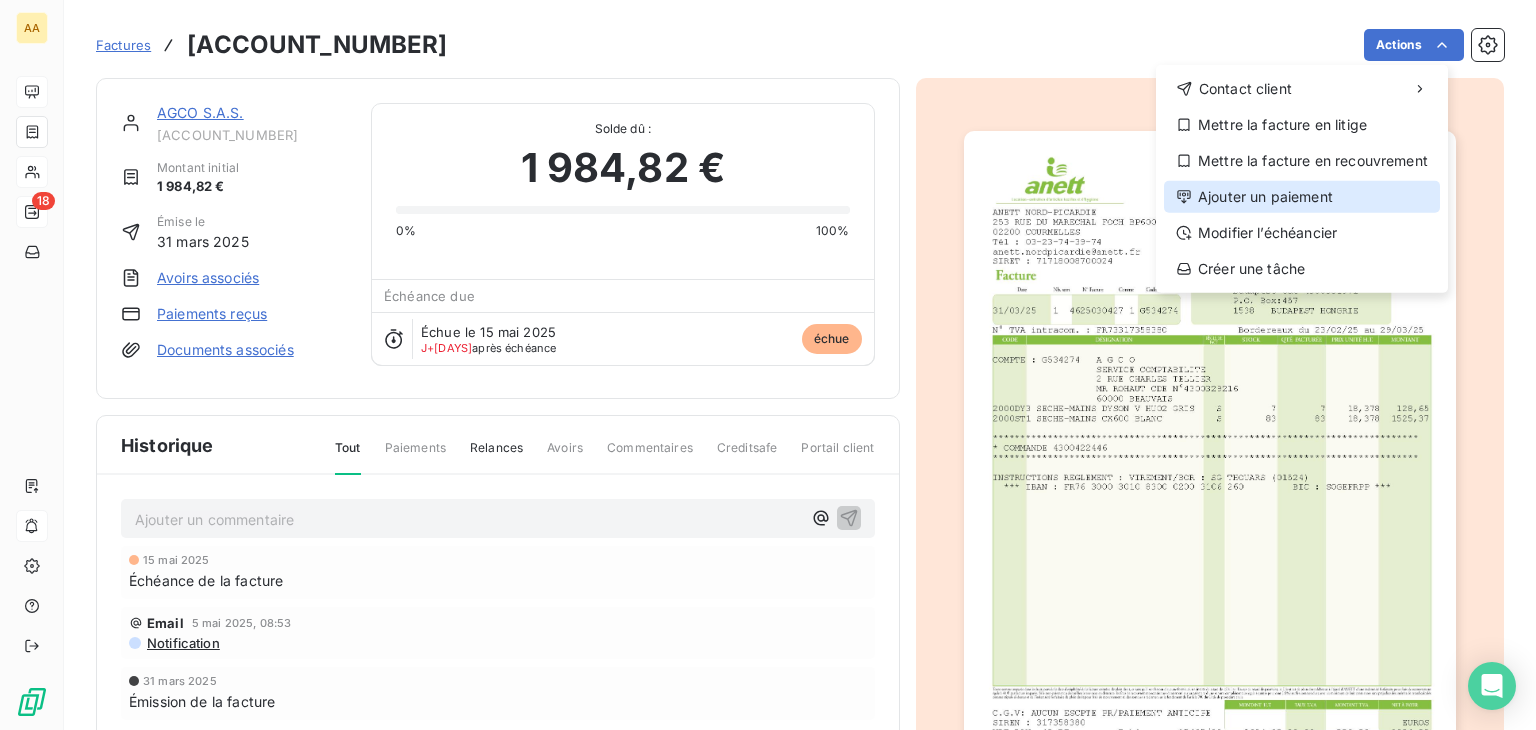 click on "Ajouter un paiement" at bounding box center (1302, 197) 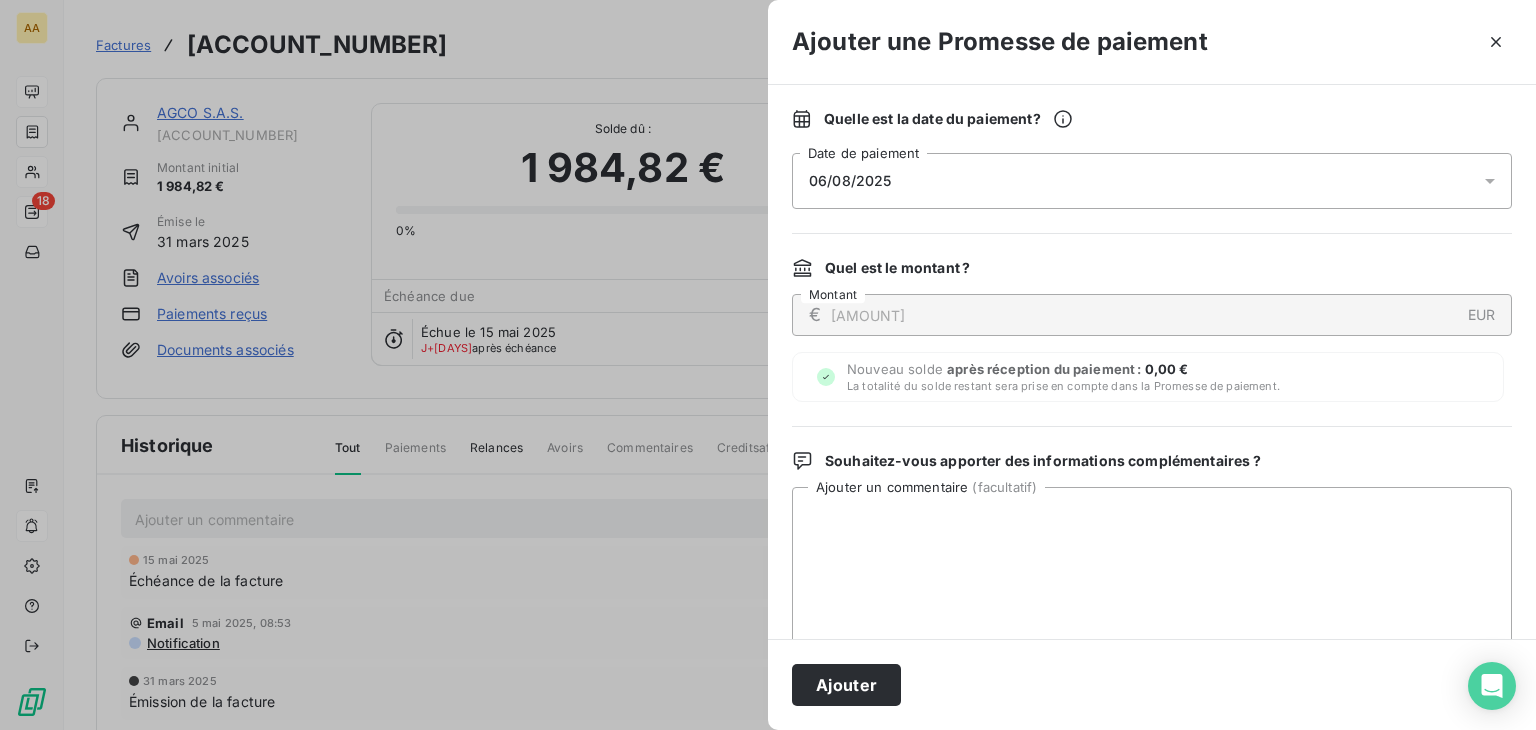 click on "06/08/2025" at bounding box center [1152, 181] 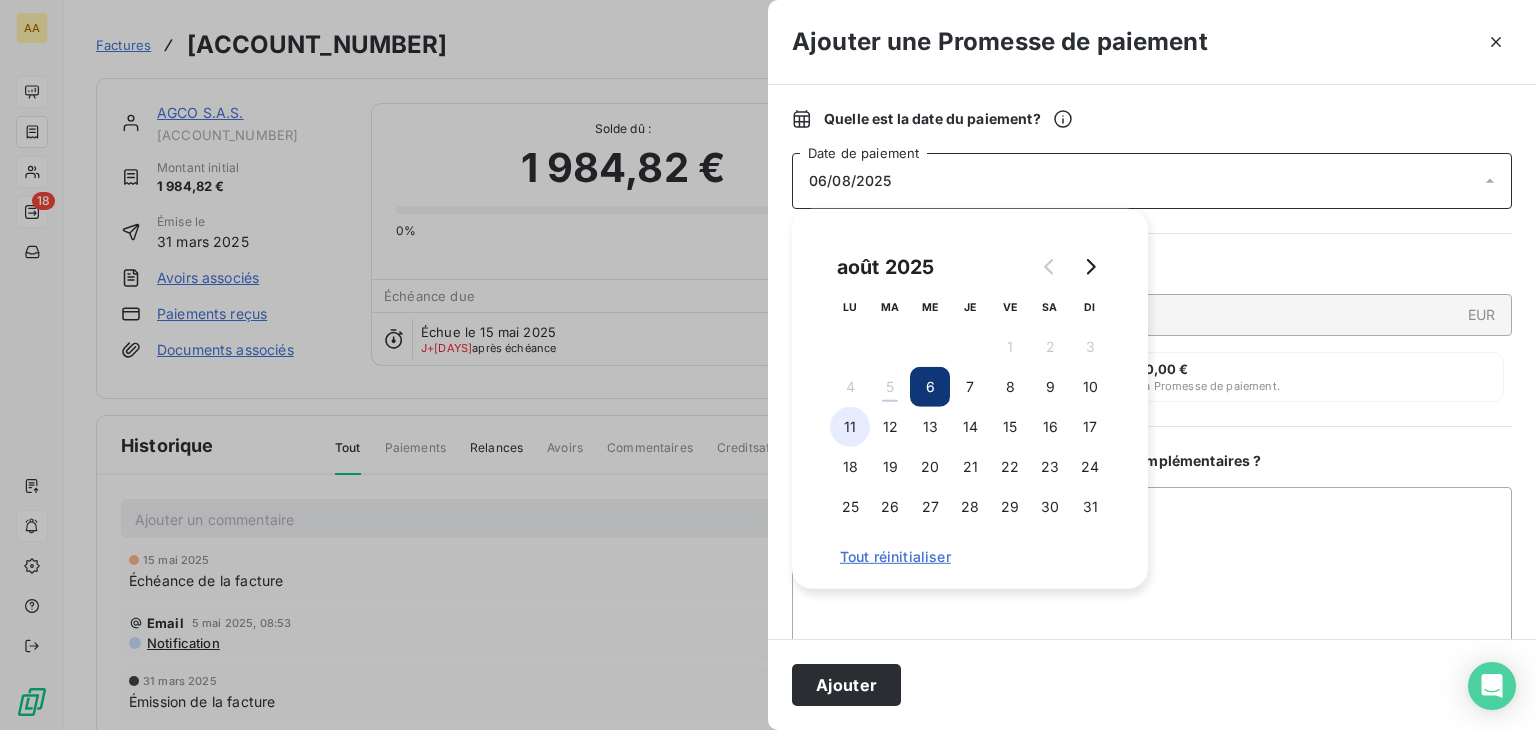 click on "11" at bounding box center [850, 427] 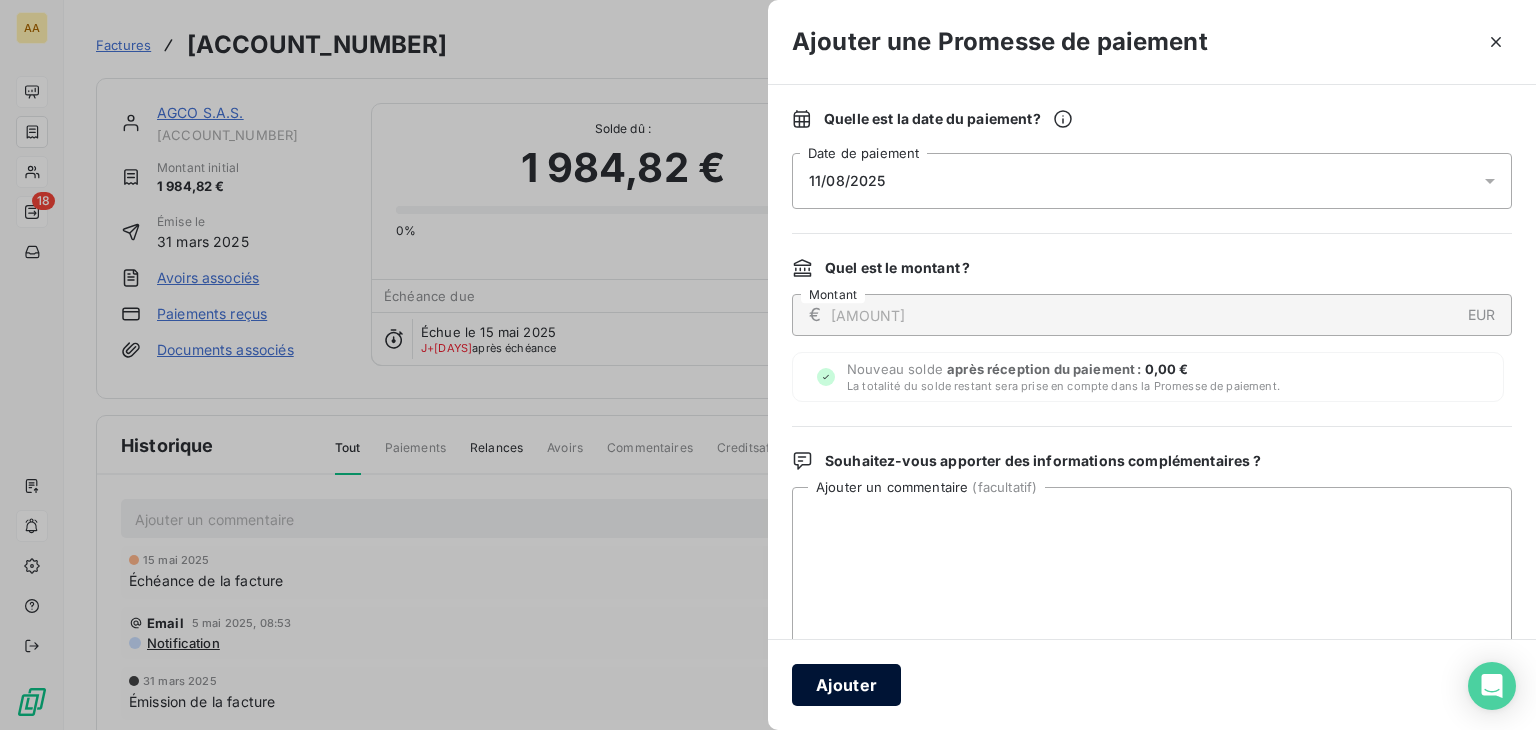 click on "Ajouter" at bounding box center (846, 685) 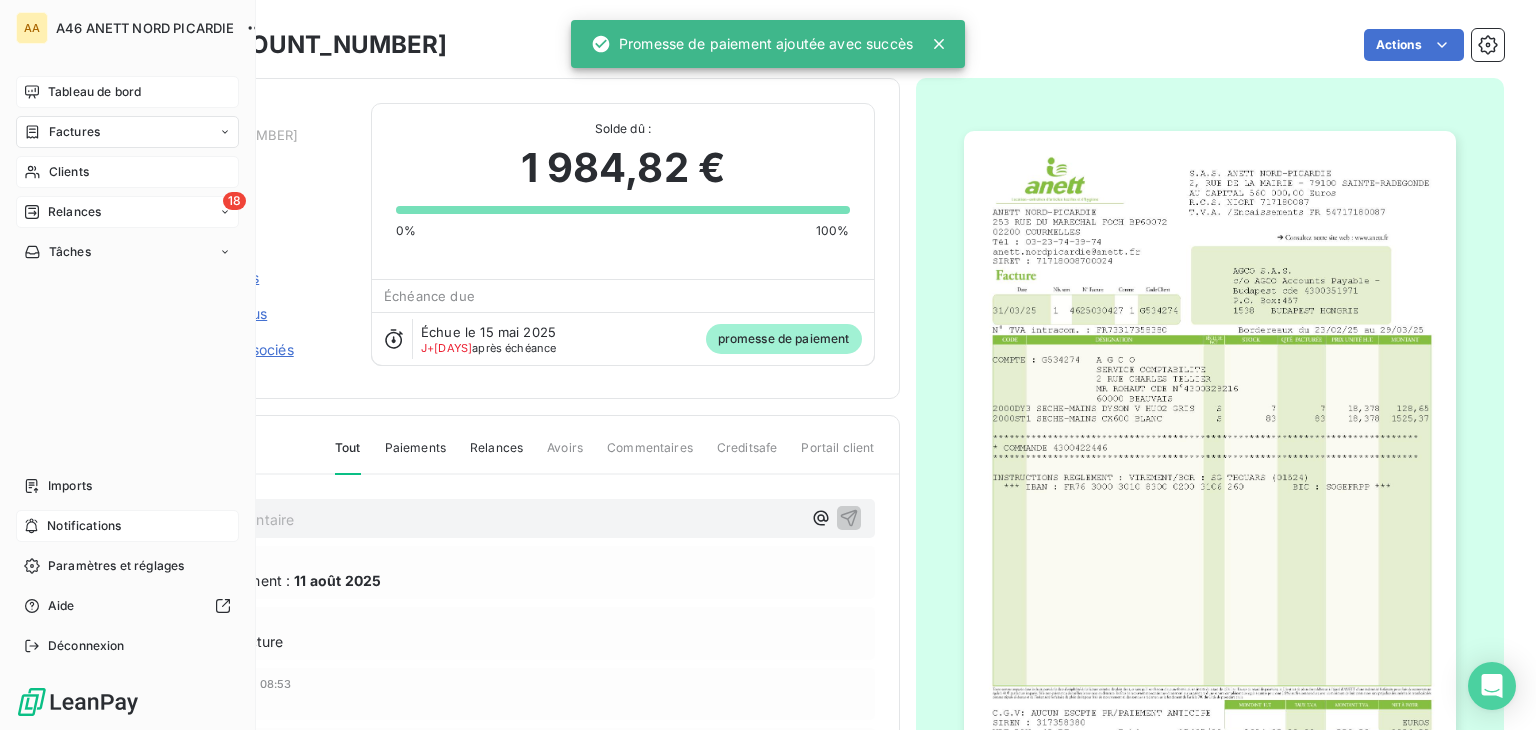click on "Clients" at bounding box center [69, 172] 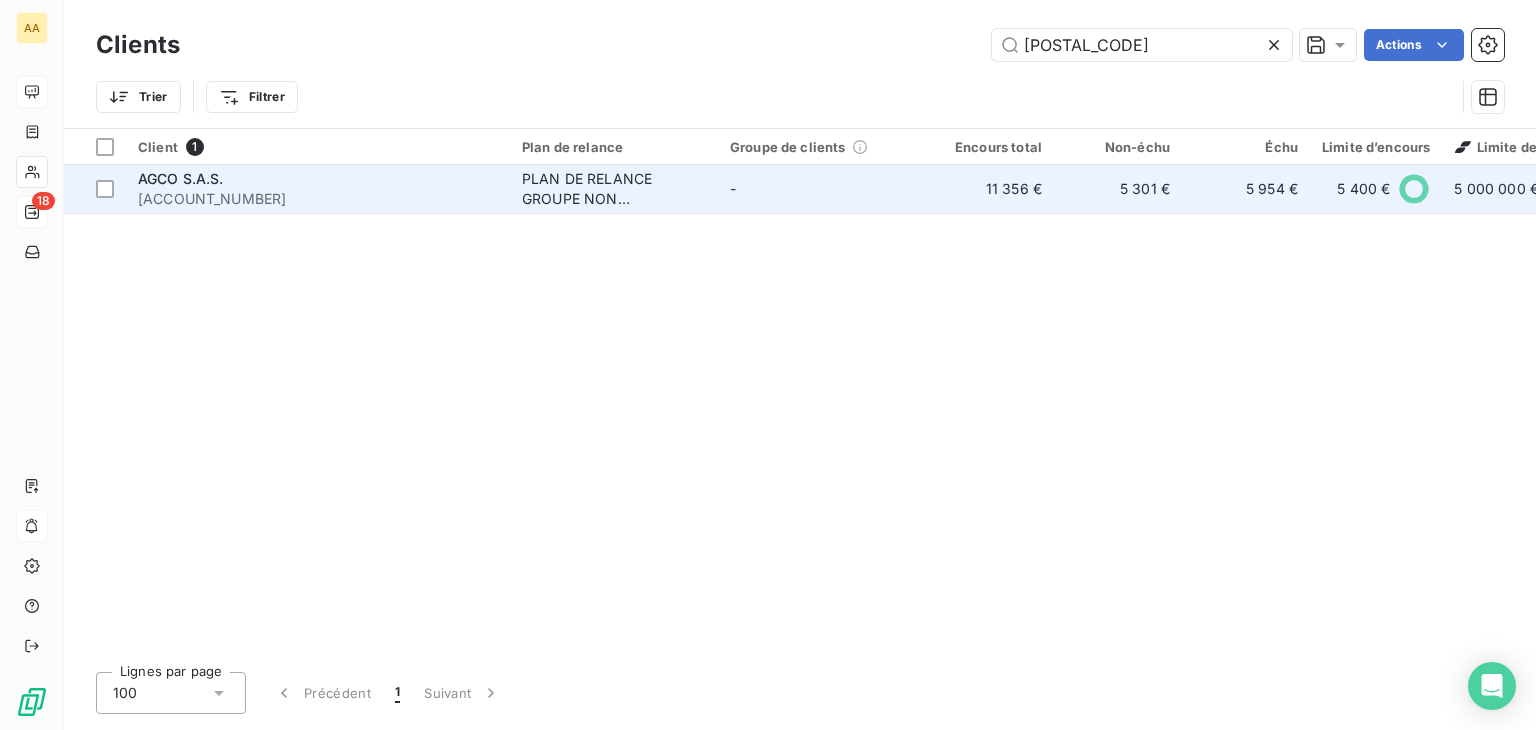 click on "AGCO S.A.S." at bounding box center (318, 179) 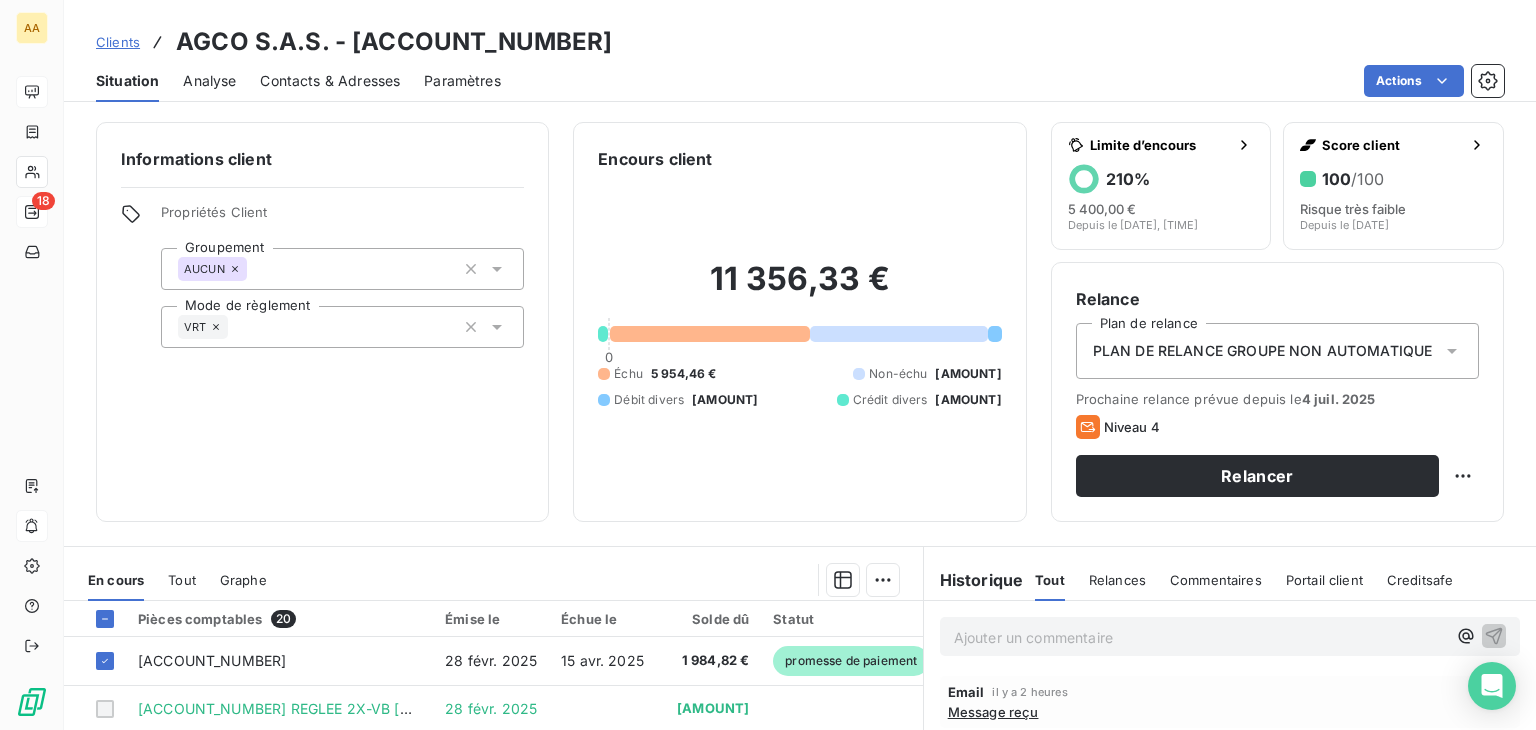 scroll, scrollTop: 316, scrollLeft: 0, axis: vertical 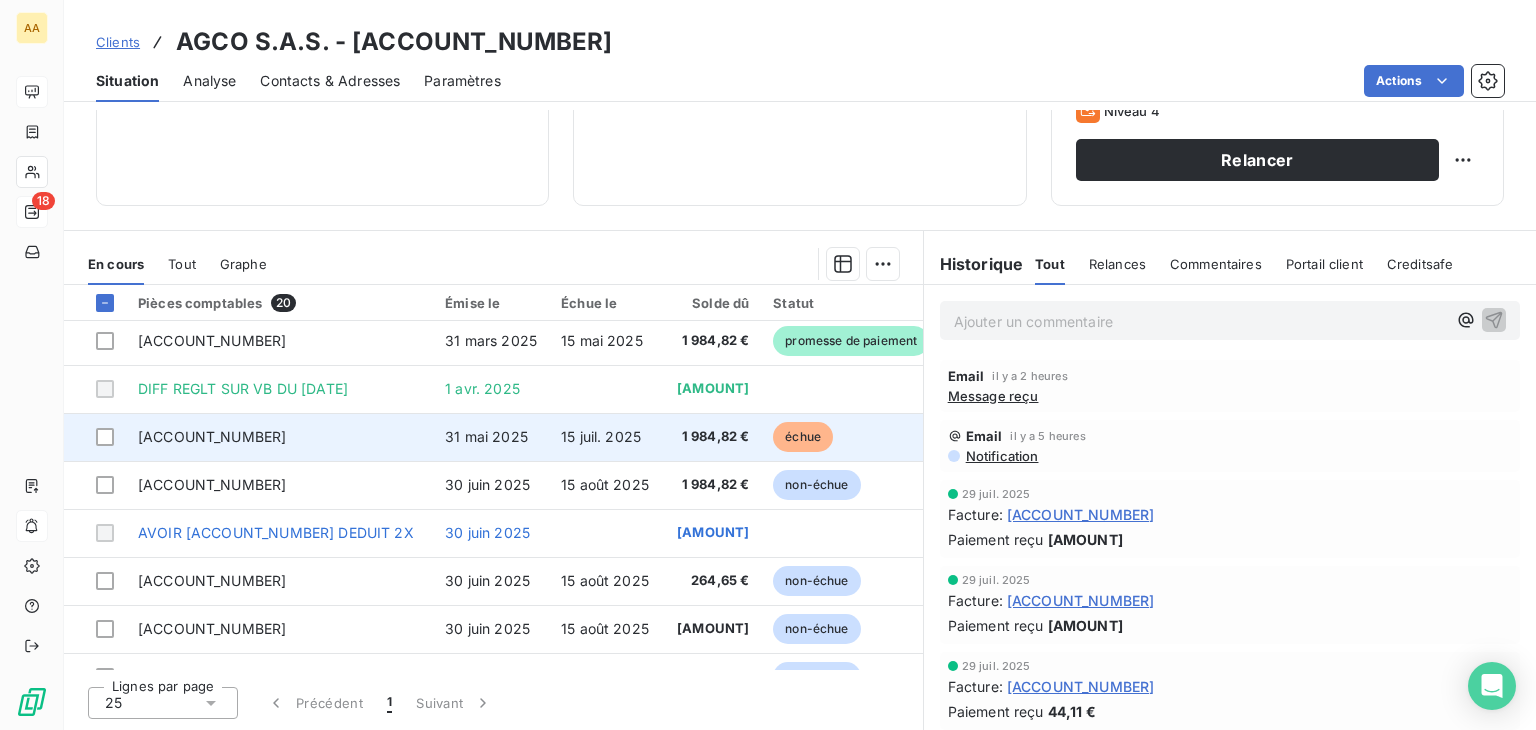 click on "[ACCOUNT_NUMBER]" at bounding box center (212, 436) 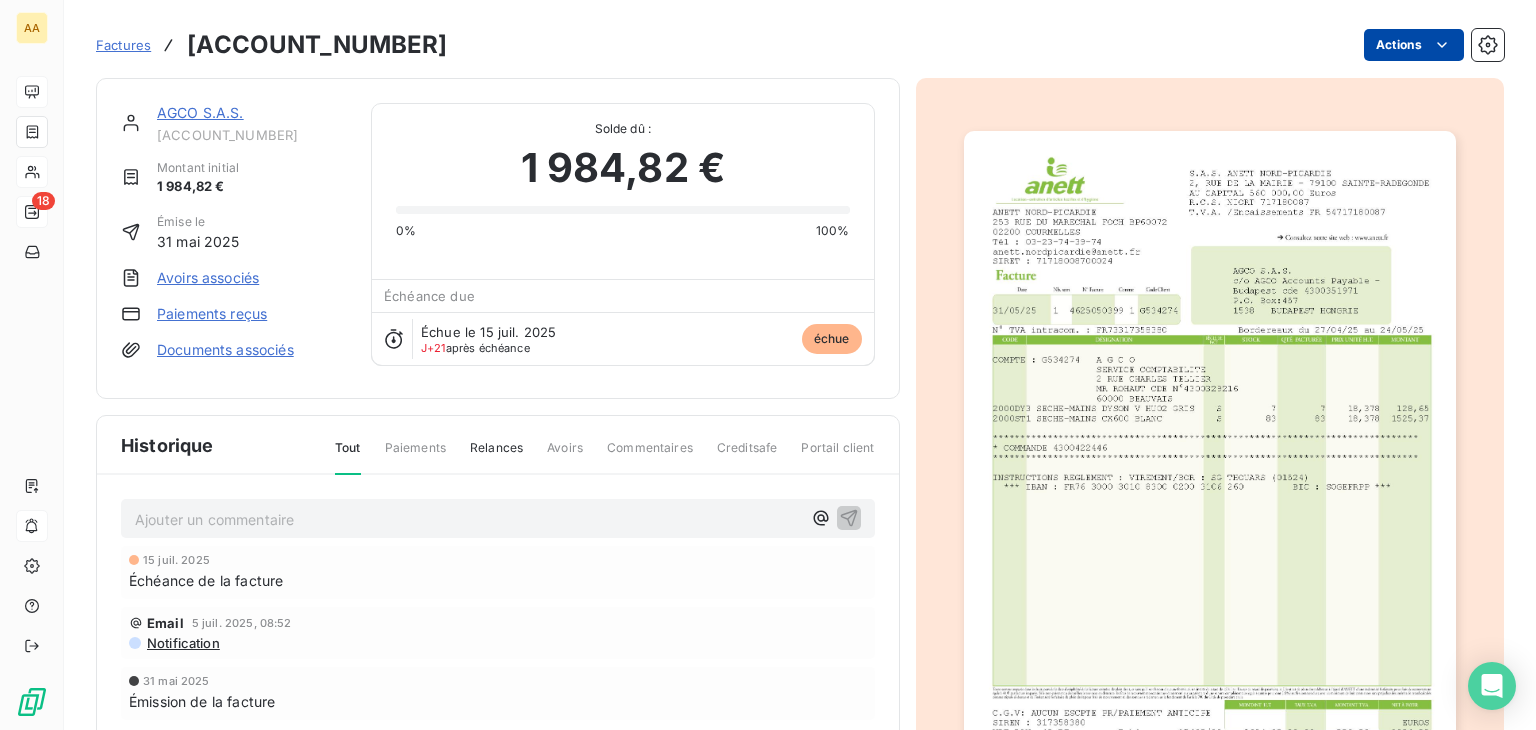 click on "AA 18 Factures [ACCOUNT_NUMBER] Actions [COMPANY_NAME] [ACCOUNT_NUMBER] Montant initial [AMOUNT] Émise le [DATE] Avoirs associés Paiements reçus Documents associés Solde dû : [AMOUNT] 0% 100% Échéance due Échue le [DATE] J+[DAYS]  après échéance échue Historique Tout Paiements Relances Avoirs Commentaires Creditsafe Portail client Ajouter un commentaire ﻿ [DATE] Échéance de la facture Email [DATE], [TIME] Notification [DATE] Émission de la facture" at bounding box center (768, 365) 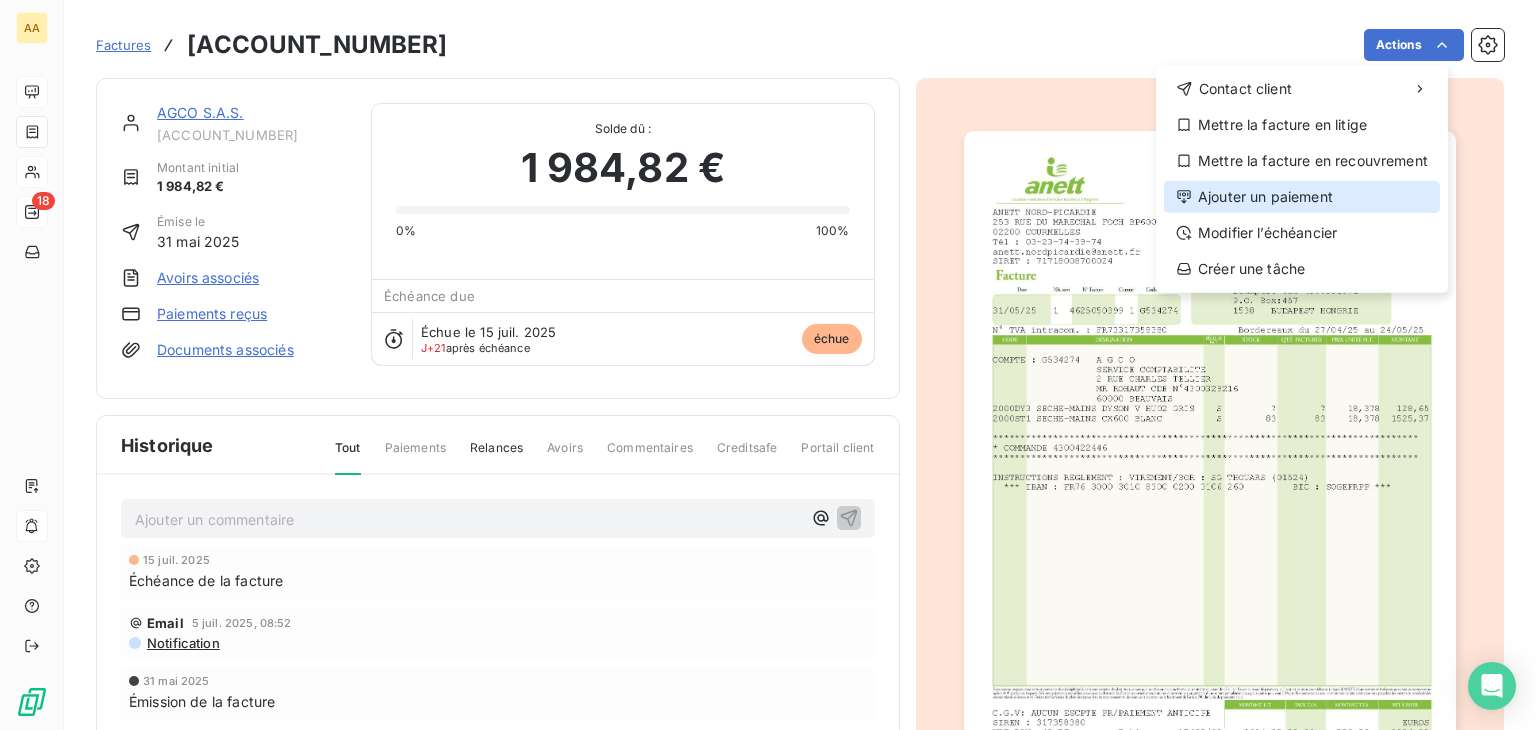 click on "Ajouter un paiement" at bounding box center (1302, 197) 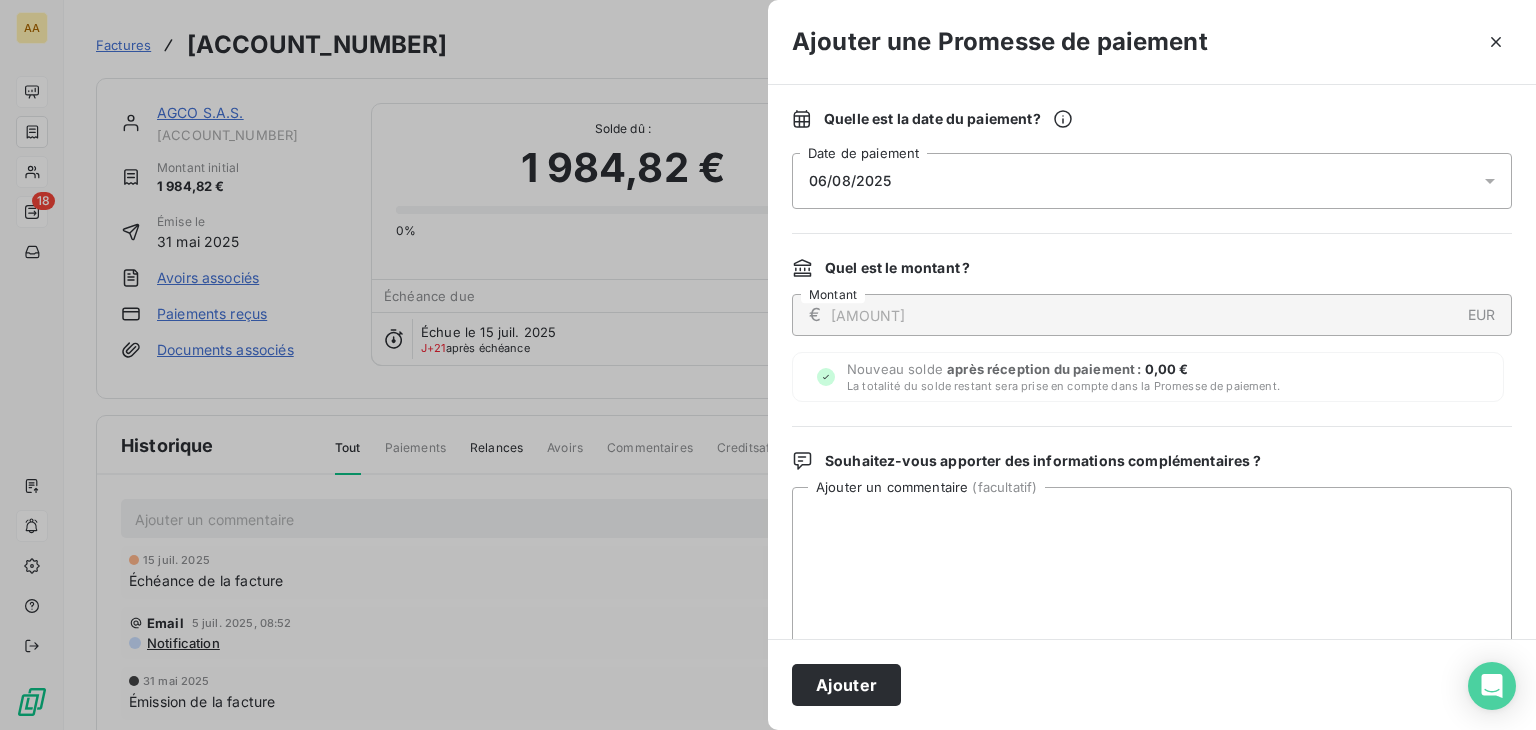 click on "06/08/2025" at bounding box center [1152, 181] 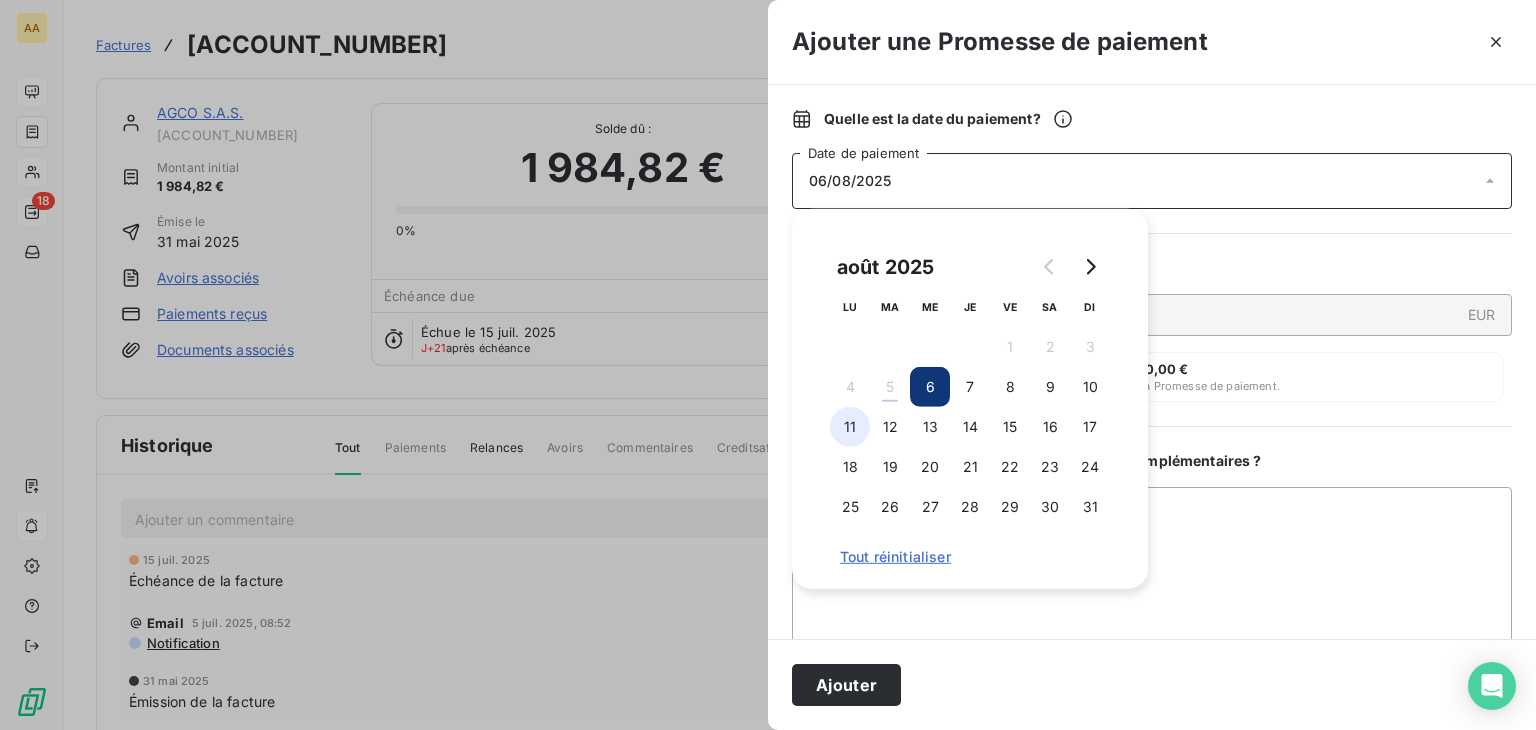 click on "11" at bounding box center (850, 427) 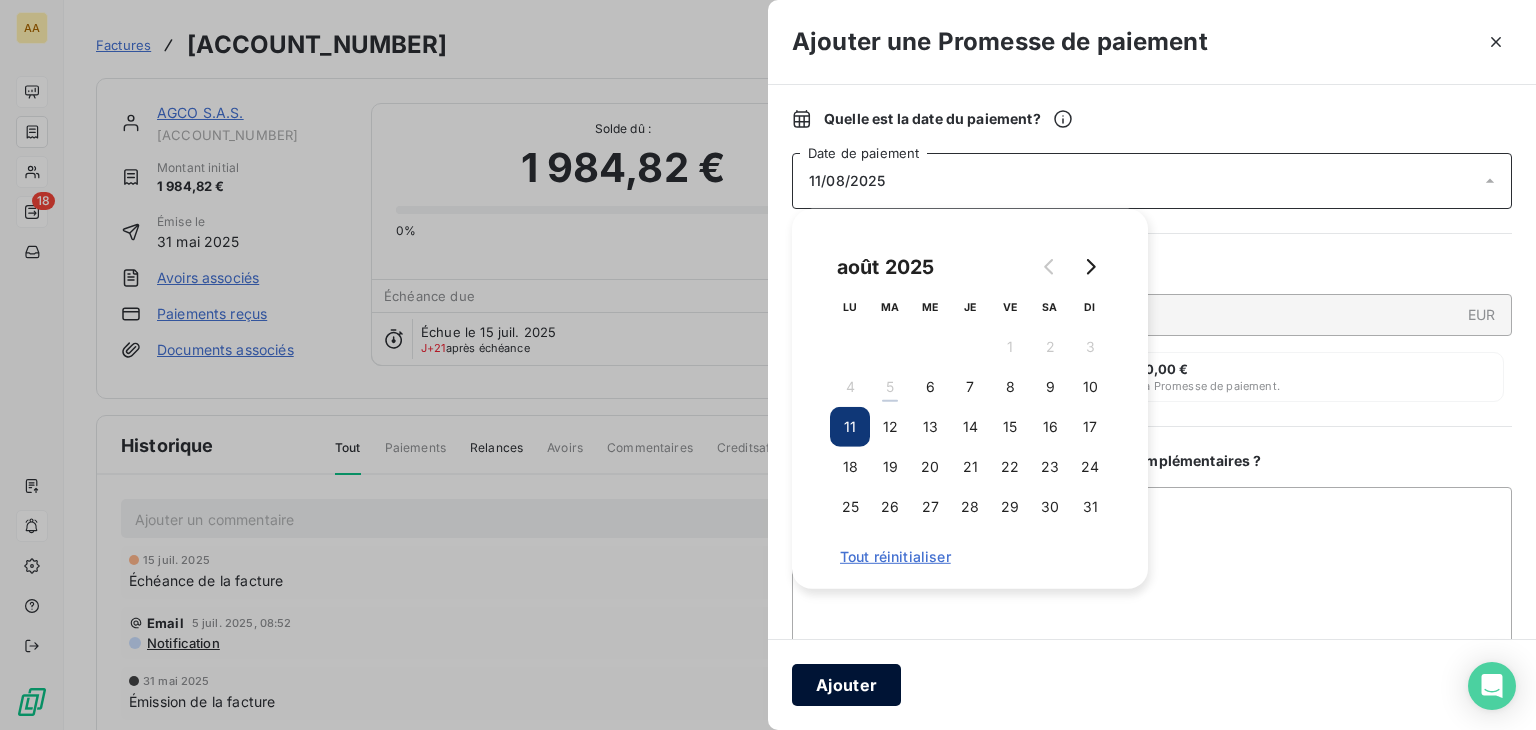 click on "Ajouter" at bounding box center (846, 685) 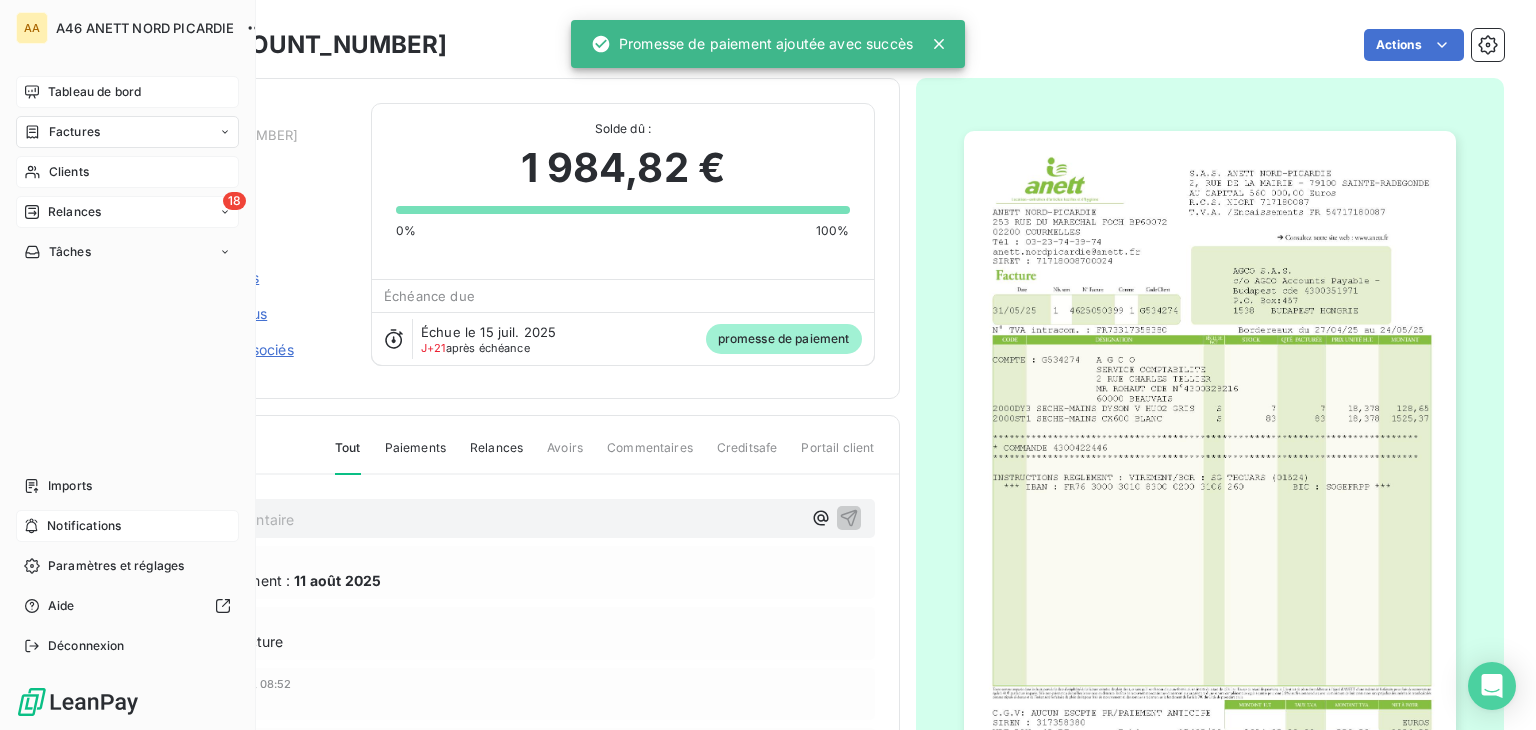 click on "Clients" at bounding box center (127, 172) 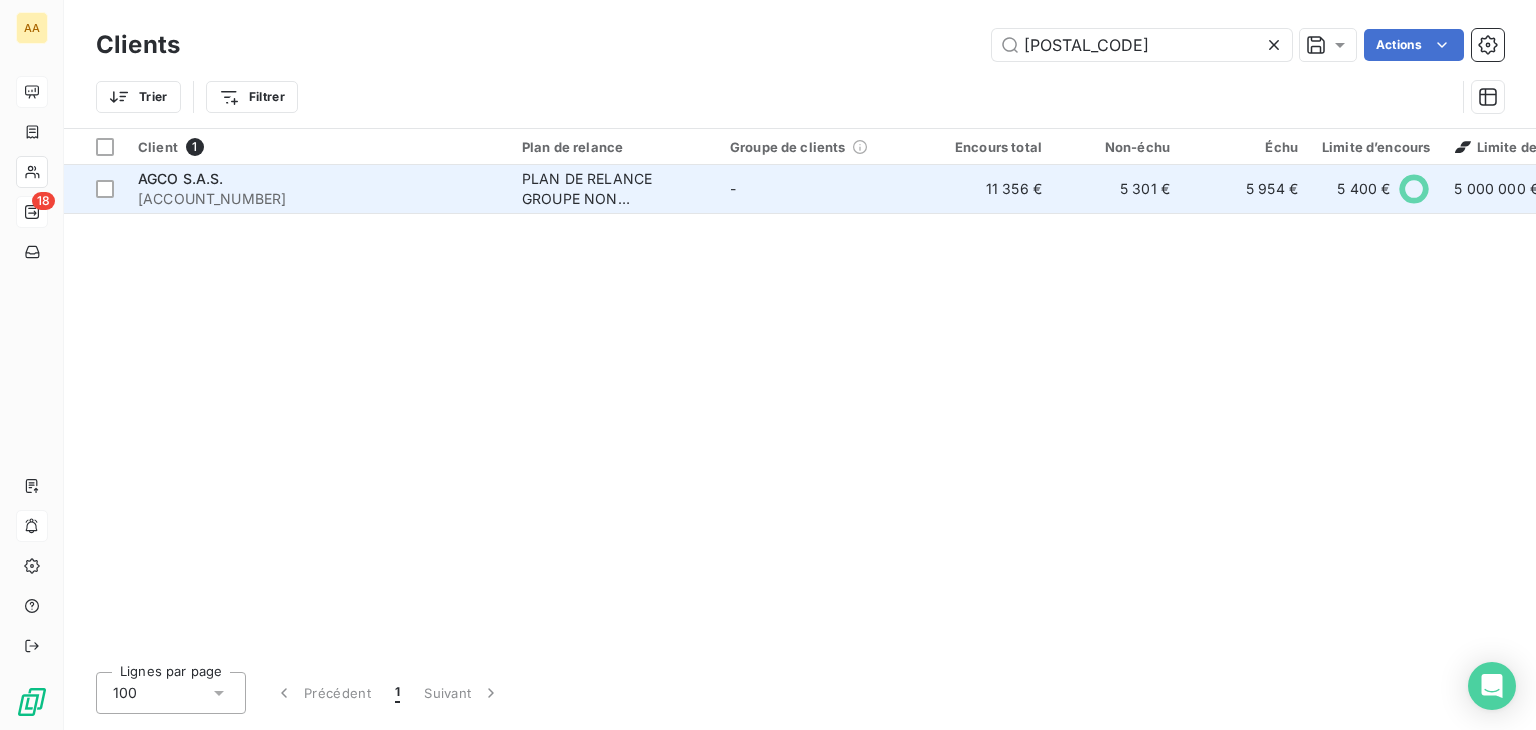 click on "[ACCOUNT_NUMBER]" at bounding box center [318, 199] 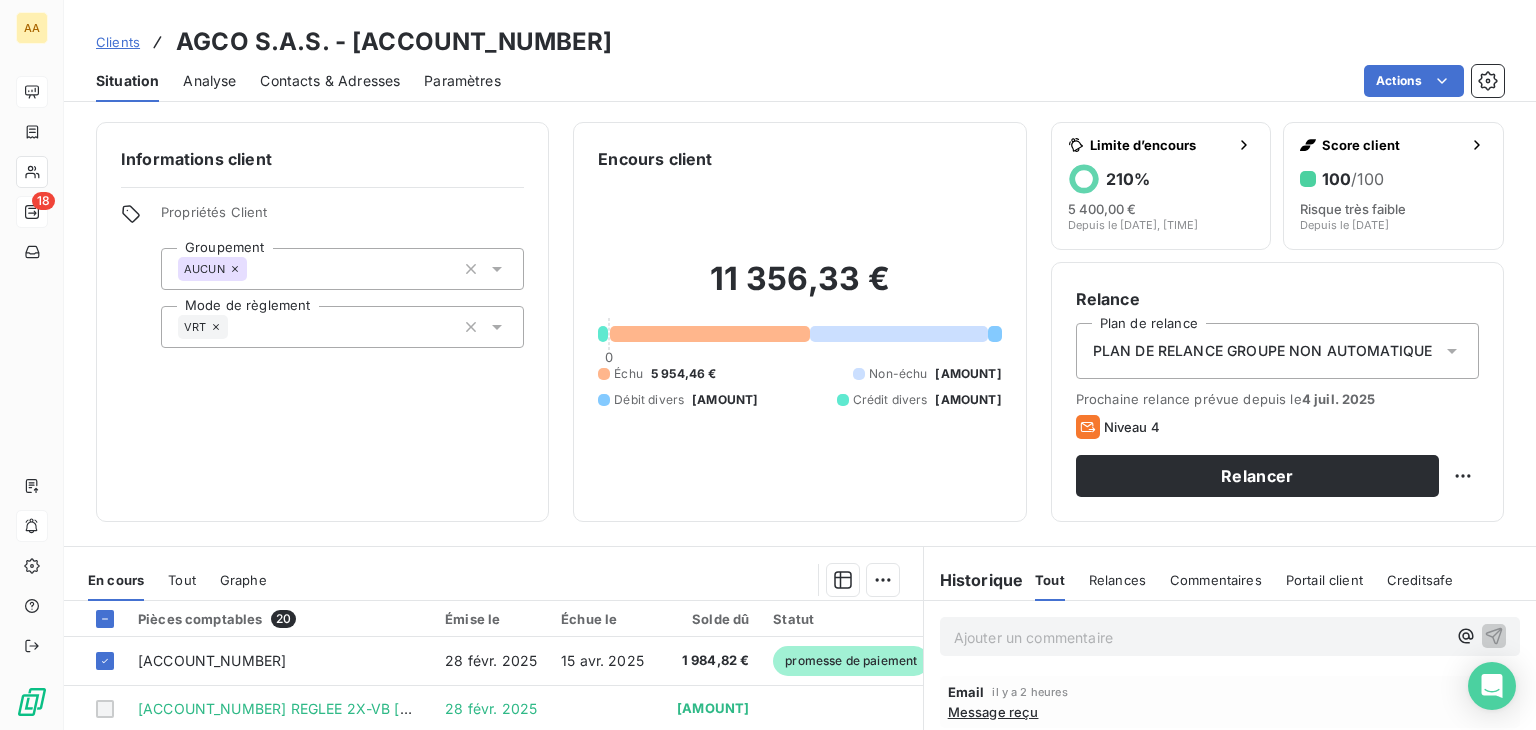 scroll, scrollTop: 300, scrollLeft: 0, axis: vertical 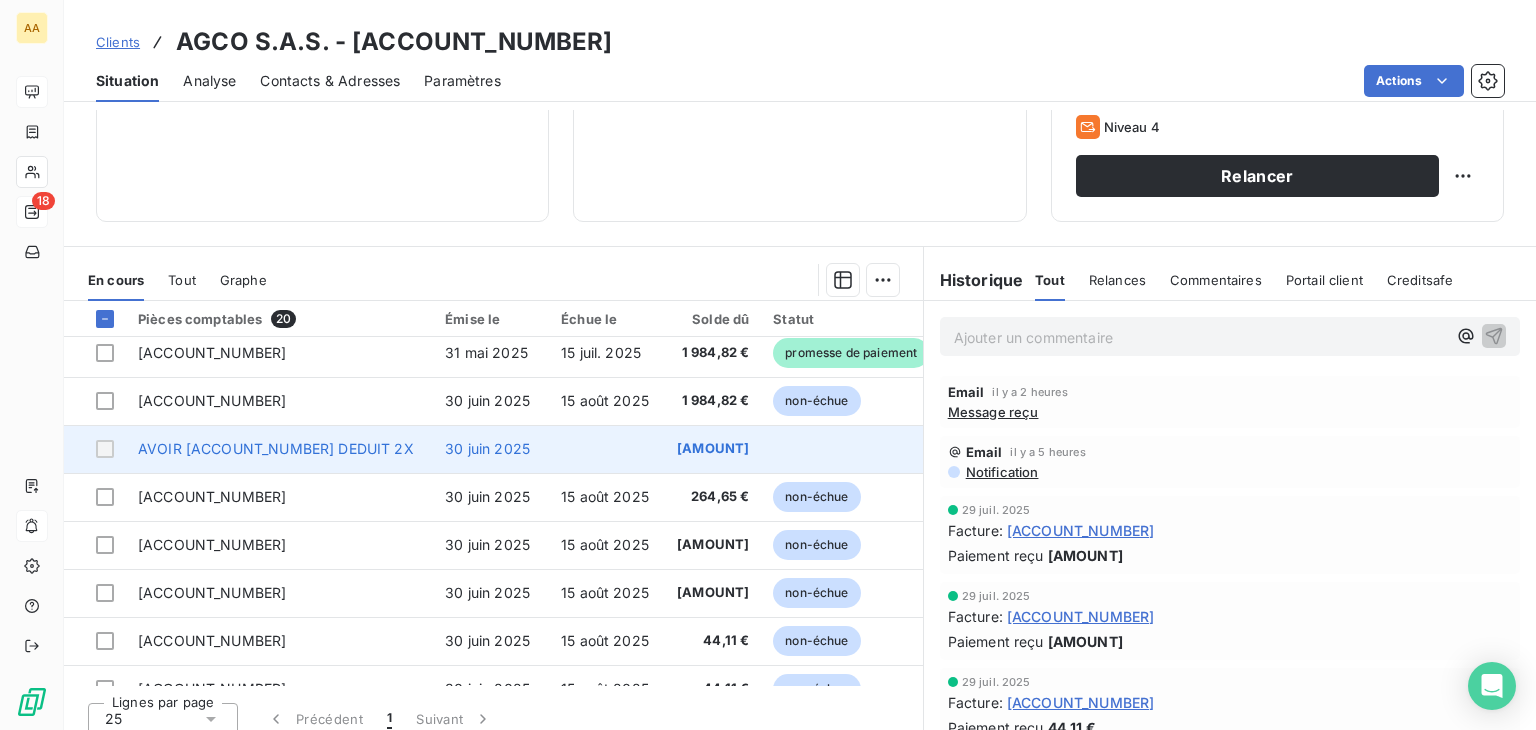click on "AVOIR [ACCOUNT_NUMBER] DEDUIT 2X" at bounding box center (276, 448) 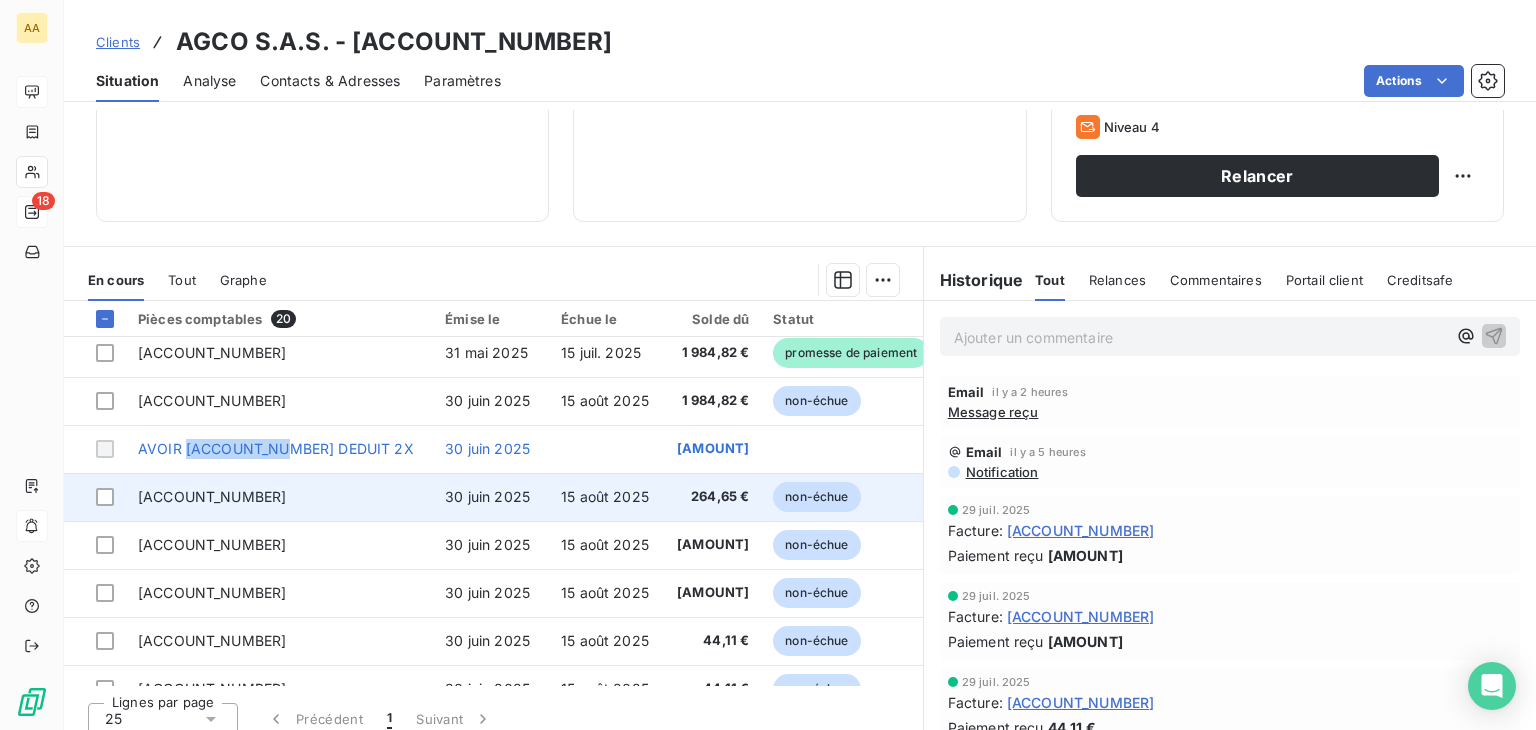 drag, startPoint x: 256, startPoint y: 451, endPoint x: 489, endPoint y: 488, distance: 235.91948 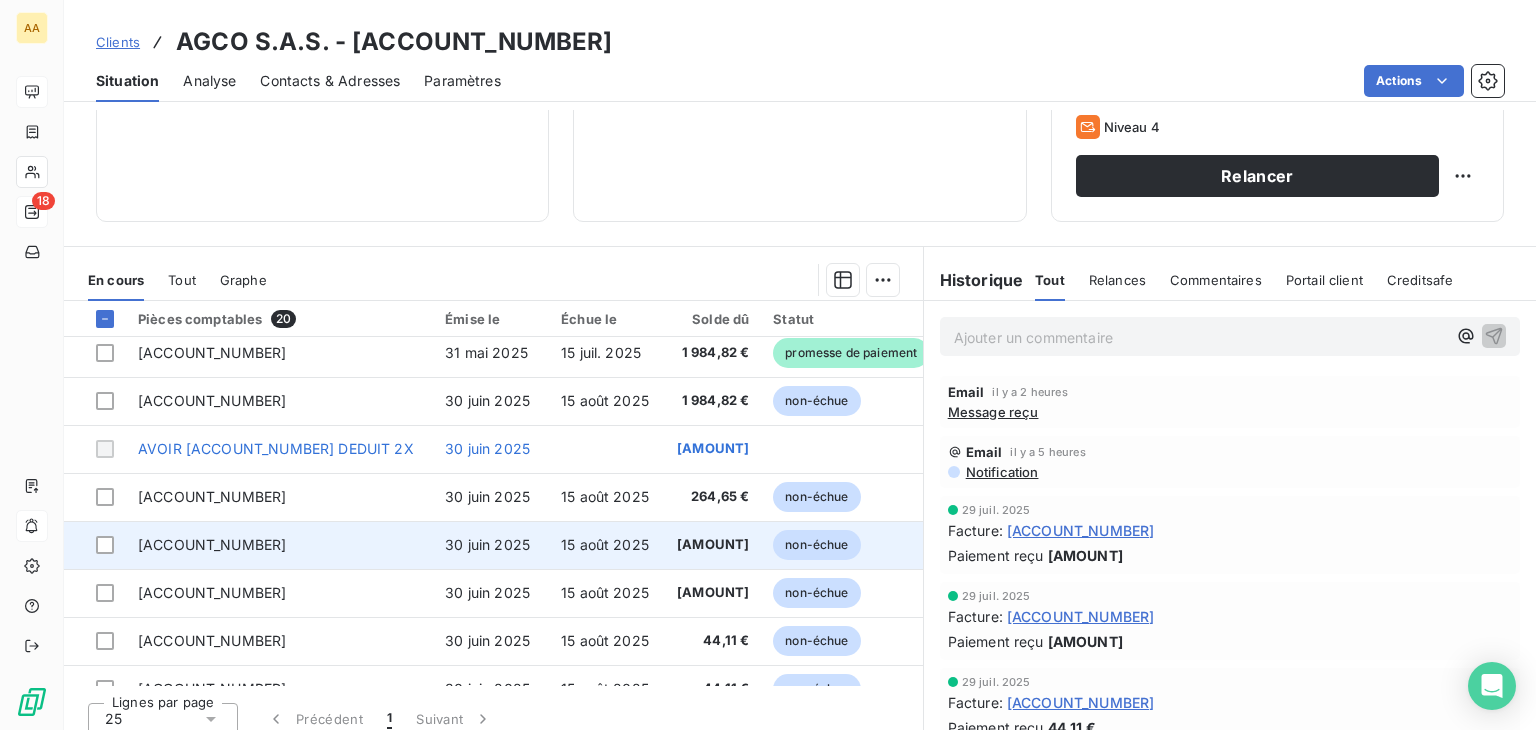 click on "30 juin 2025" at bounding box center (491, 545) 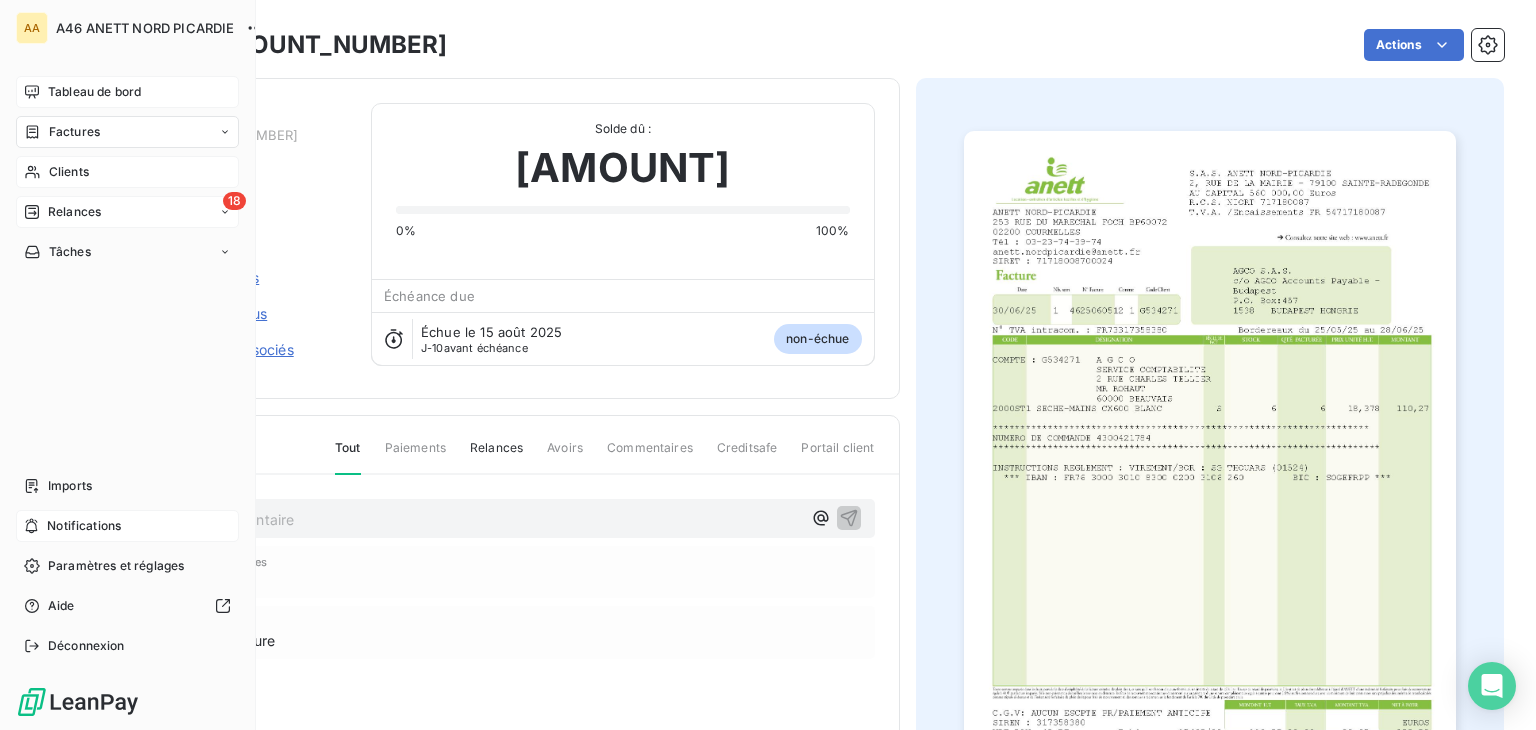 click on "Clients" at bounding box center (69, 172) 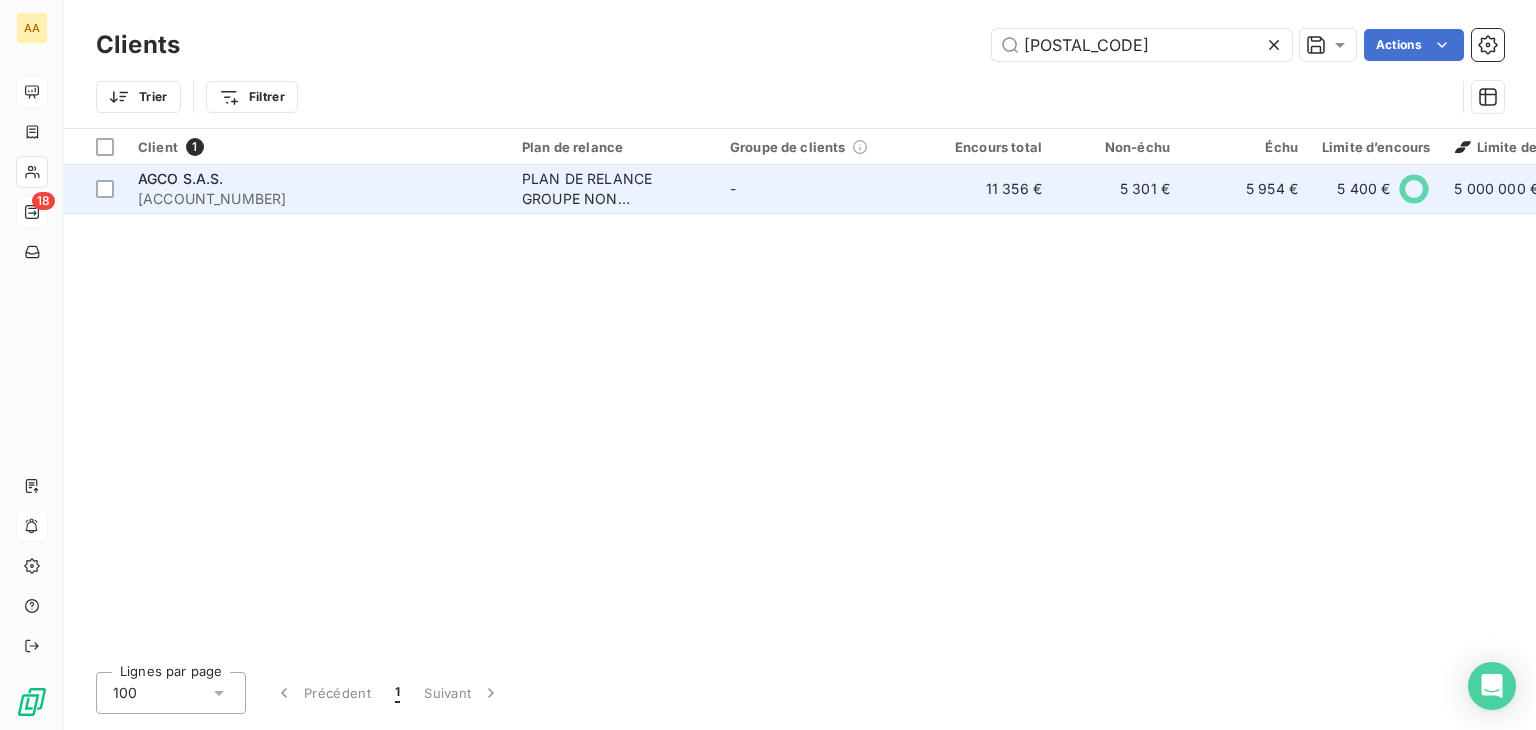 click on "PLAN DE RELANCE GROUPE NON AUTOMATIQUE" at bounding box center (614, 189) 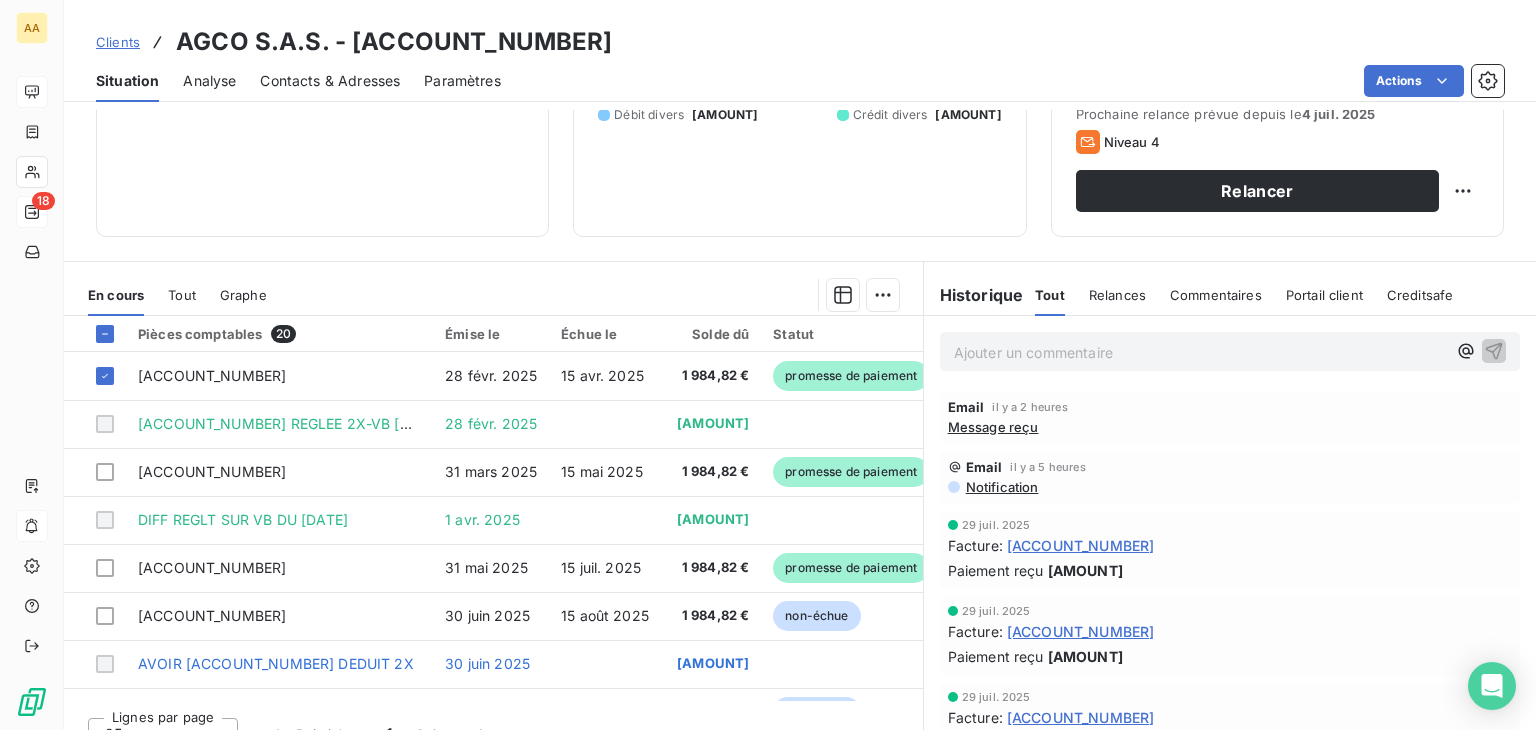 scroll, scrollTop: 300, scrollLeft: 0, axis: vertical 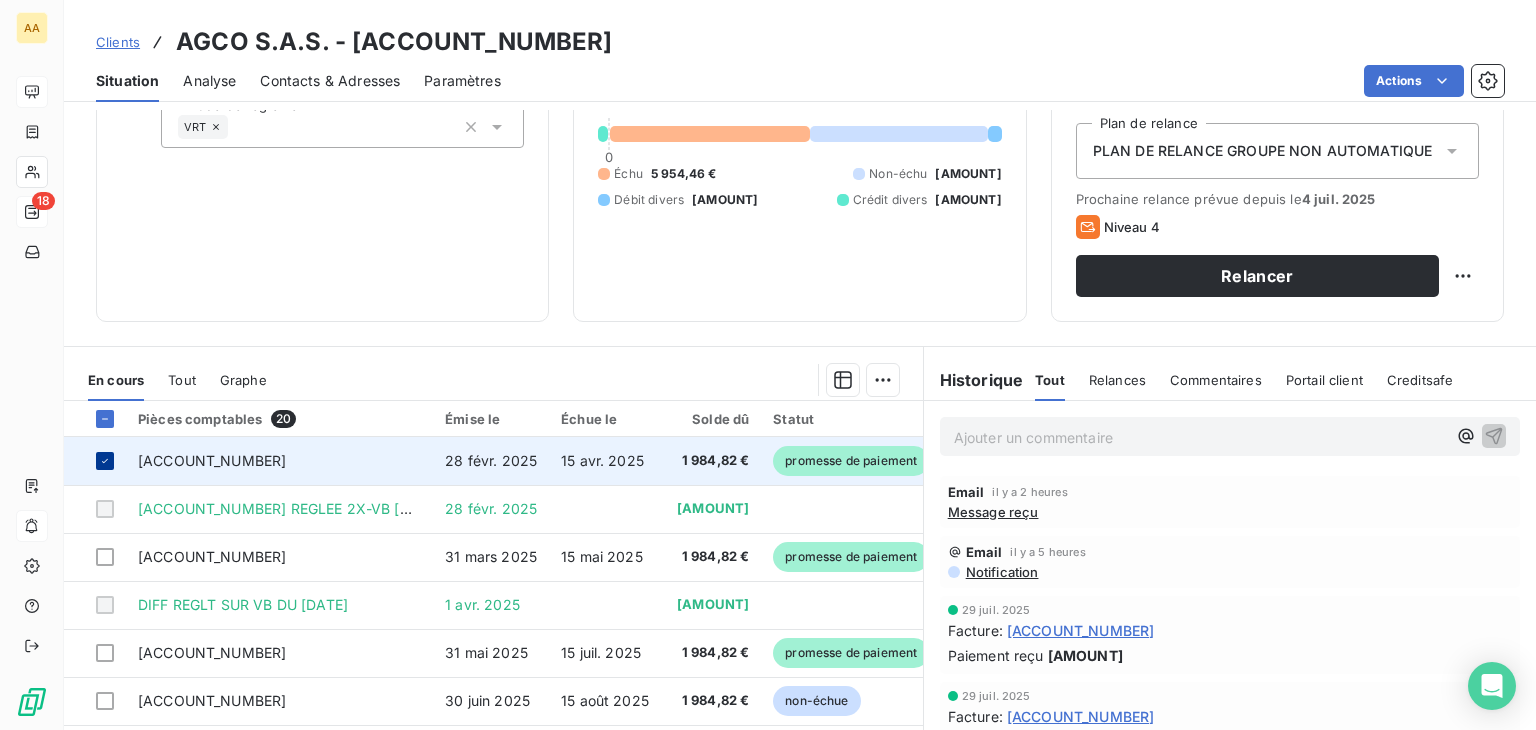 click 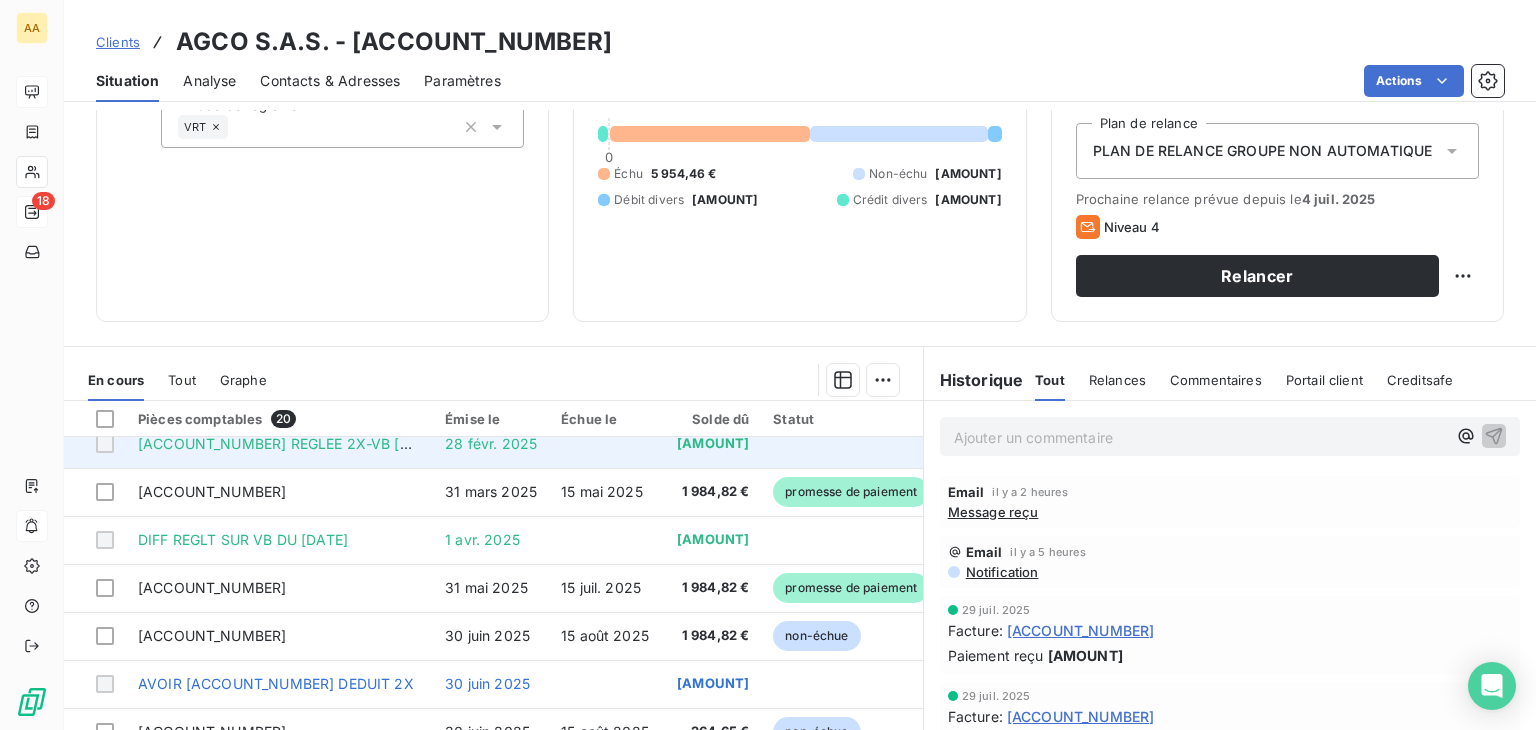 scroll, scrollTop: 100, scrollLeft: 0, axis: vertical 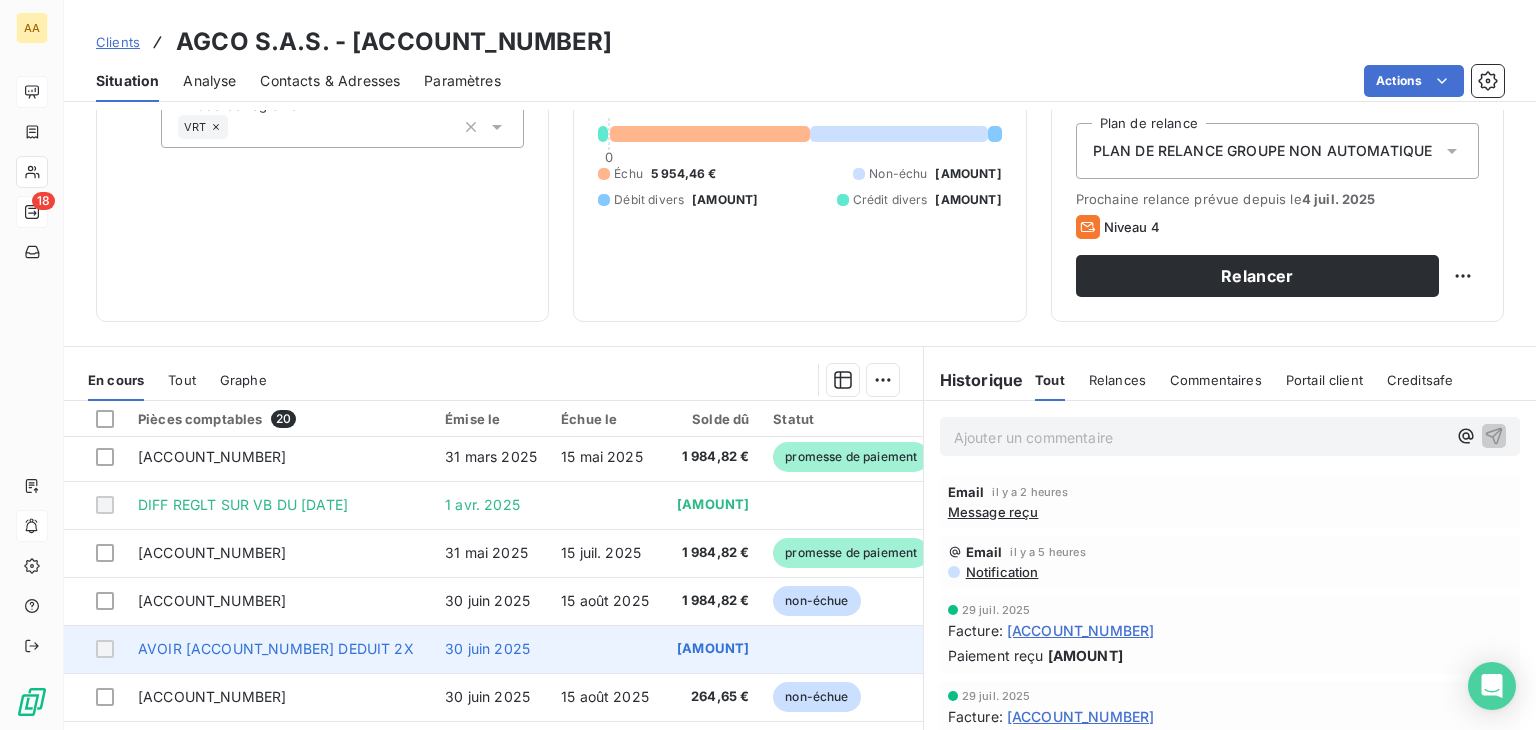 click at bounding box center (105, 649) 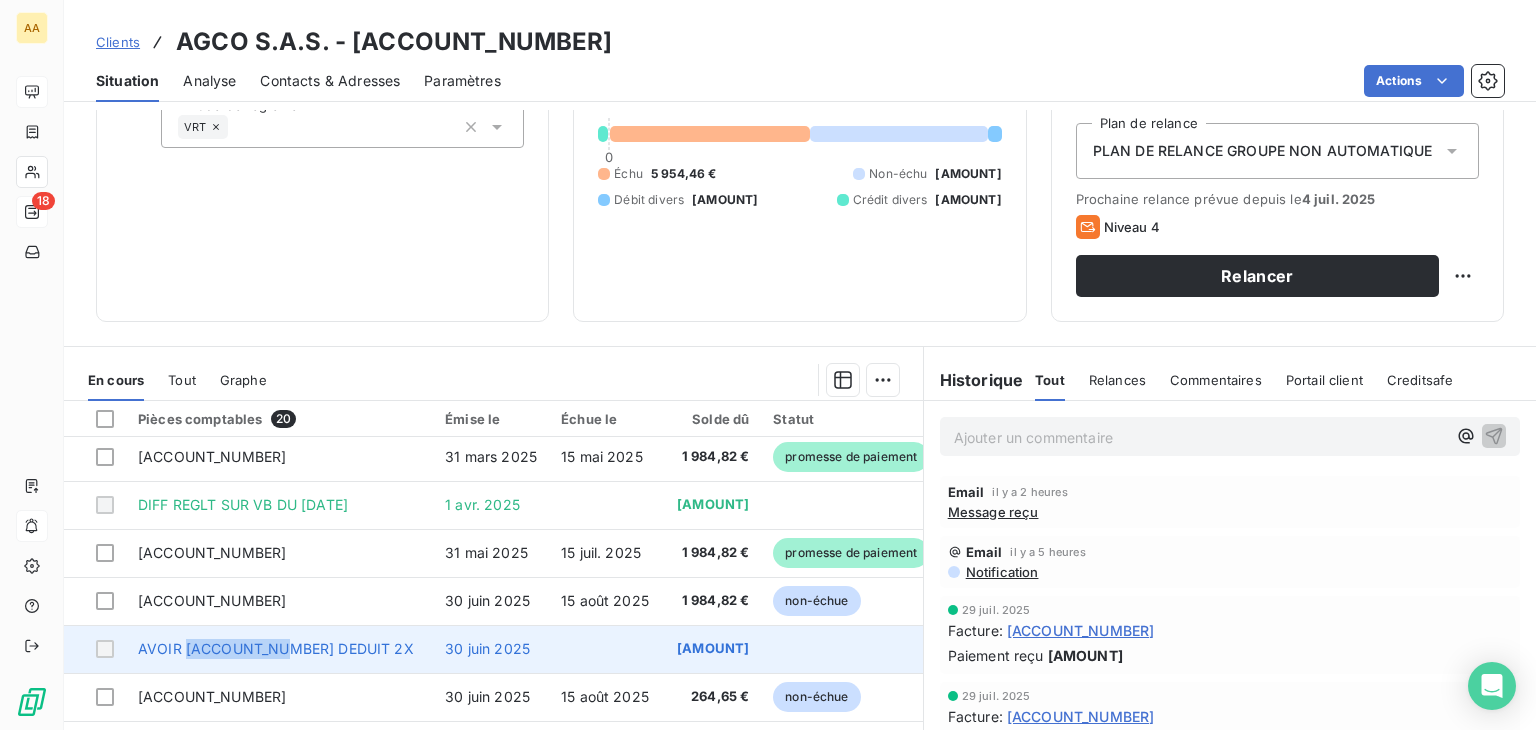 click on "AVOIR [ACCOUNT_NUMBER] DEDUIT 2X" at bounding box center [276, 648] 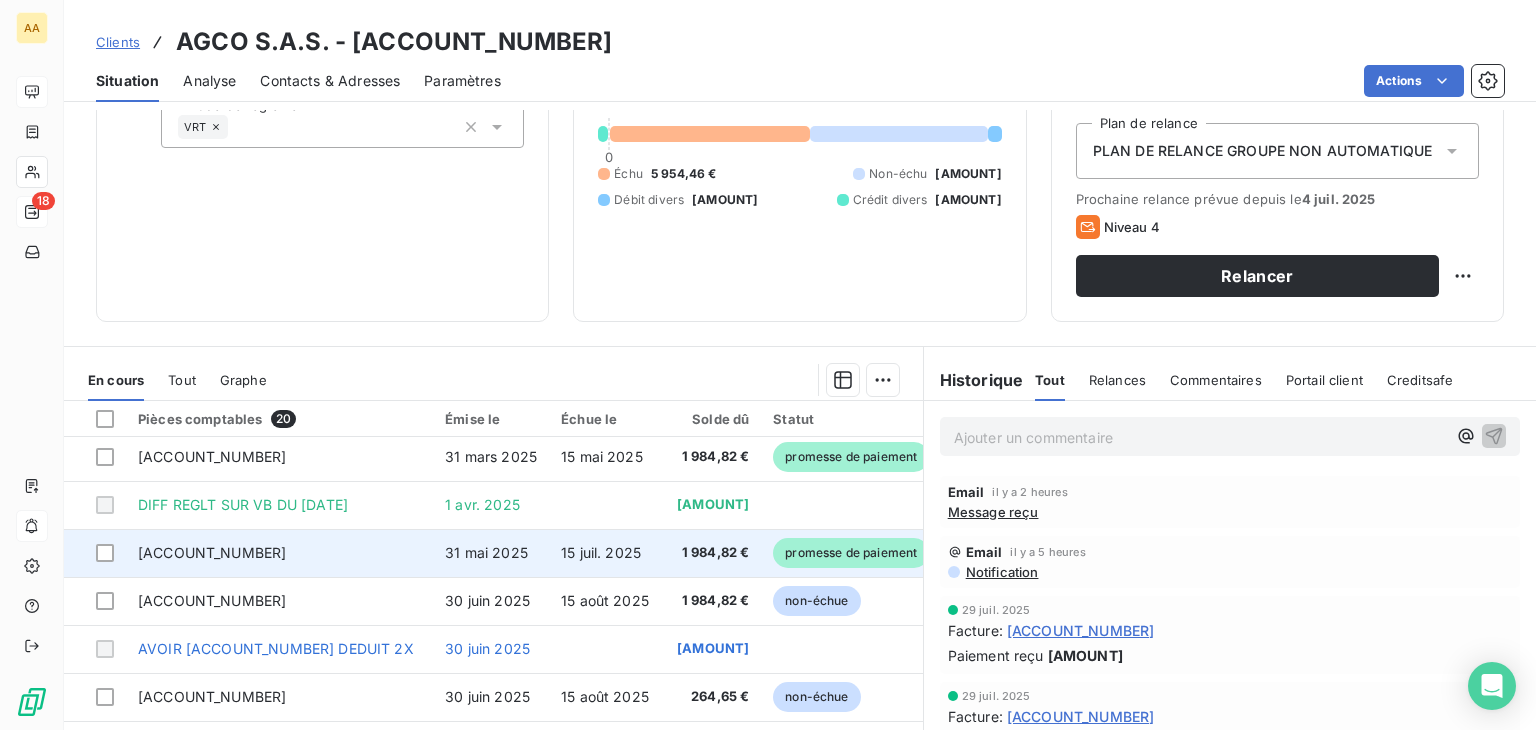 click on "31 mai 2025" at bounding box center [491, 553] 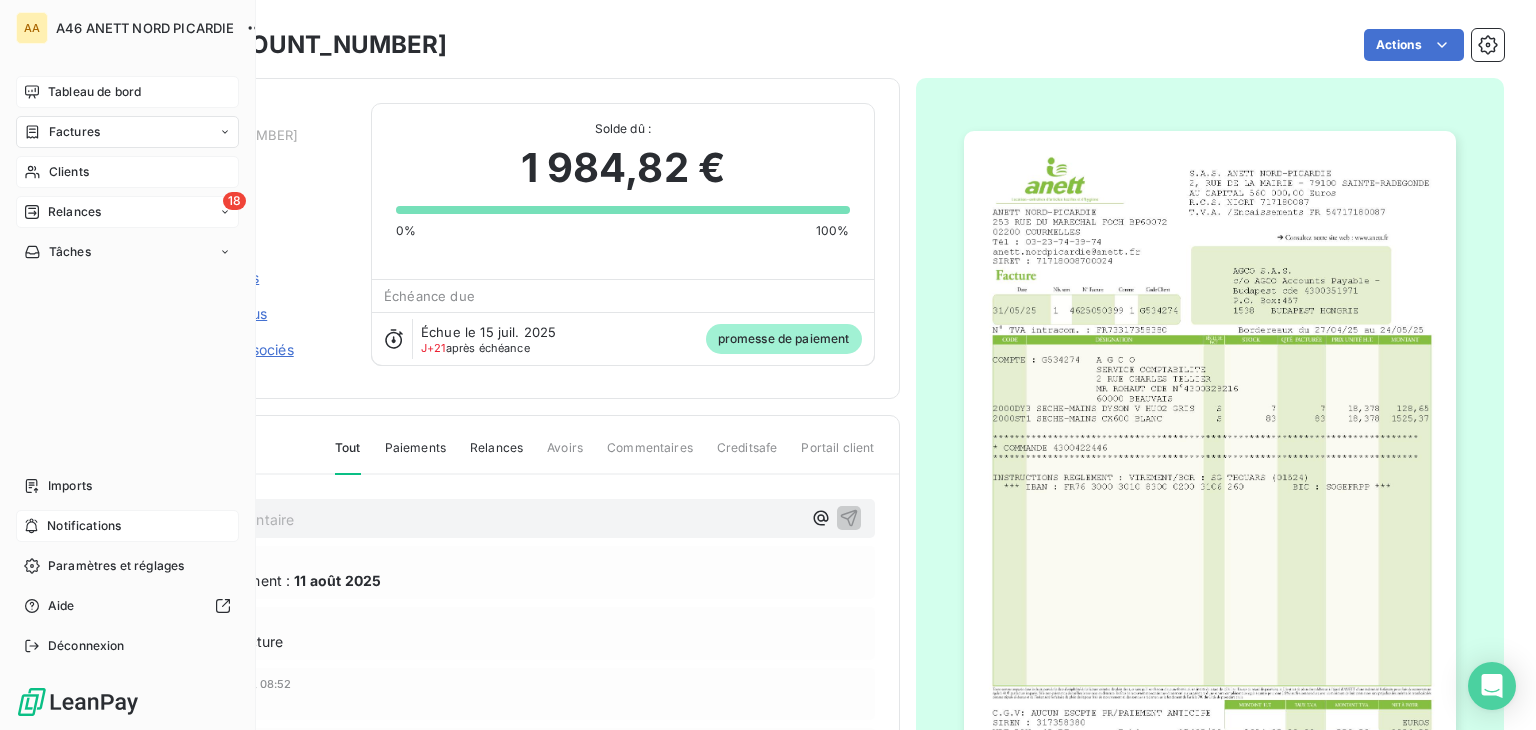 click on "Tableau de bord" at bounding box center (94, 92) 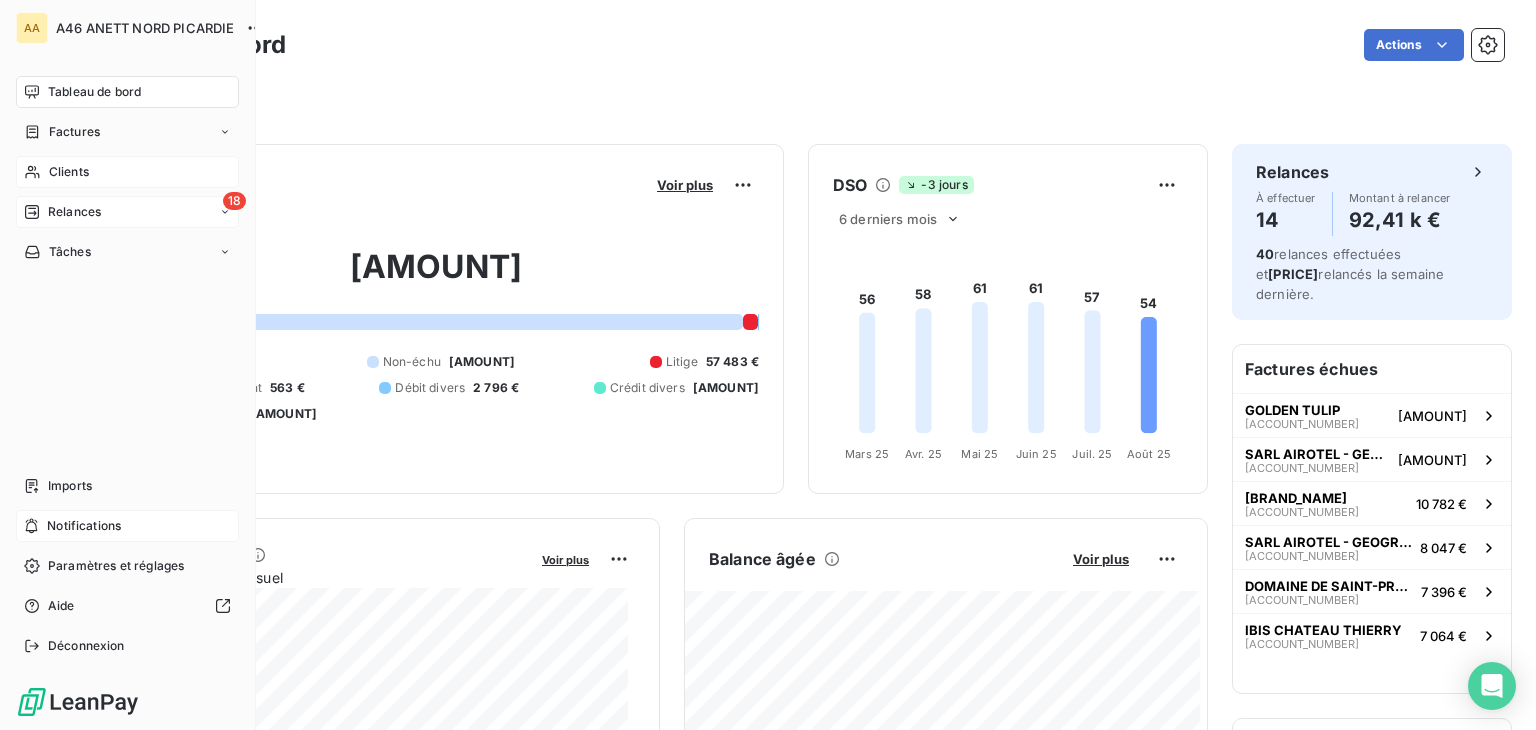click on "Relances" at bounding box center [74, 212] 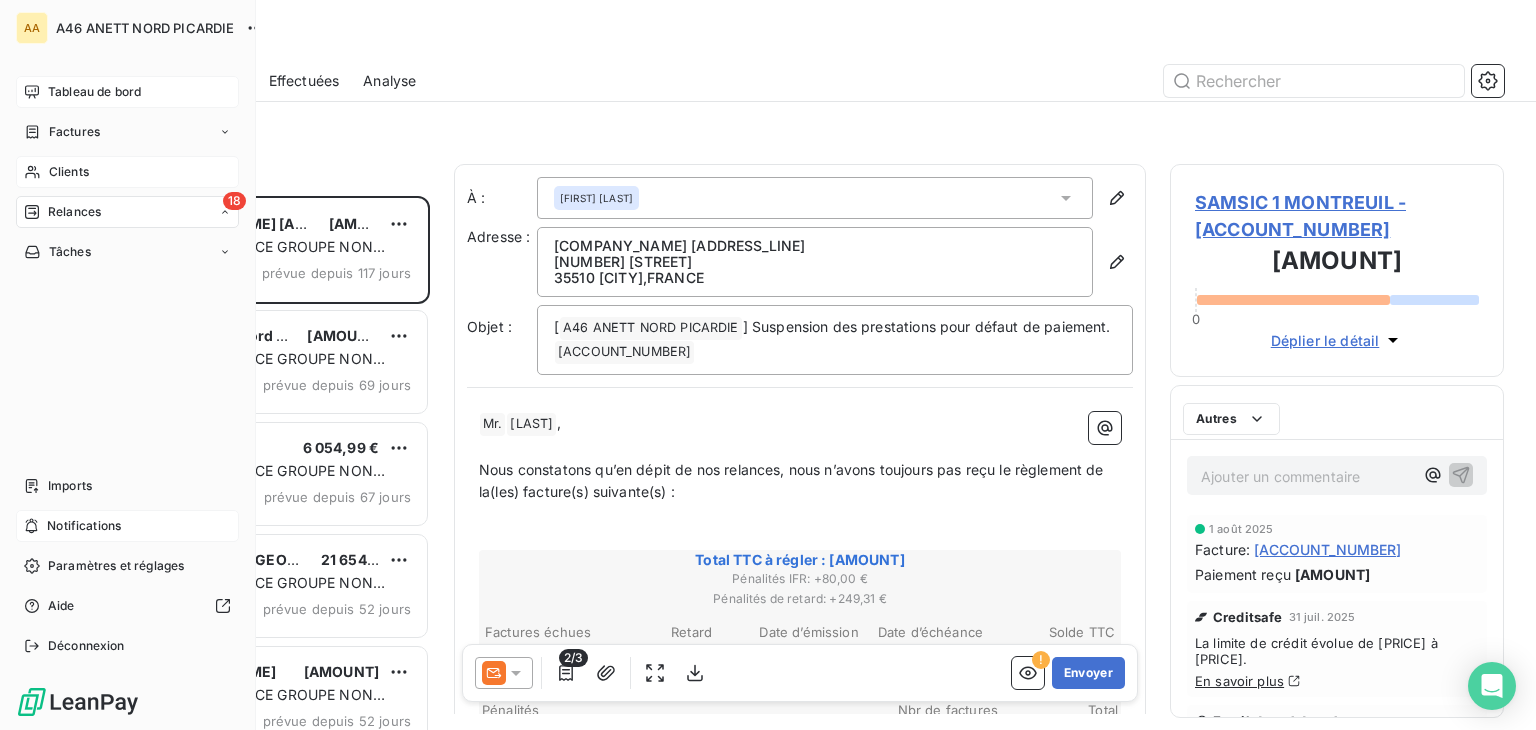 scroll, scrollTop: 16, scrollLeft: 16, axis: both 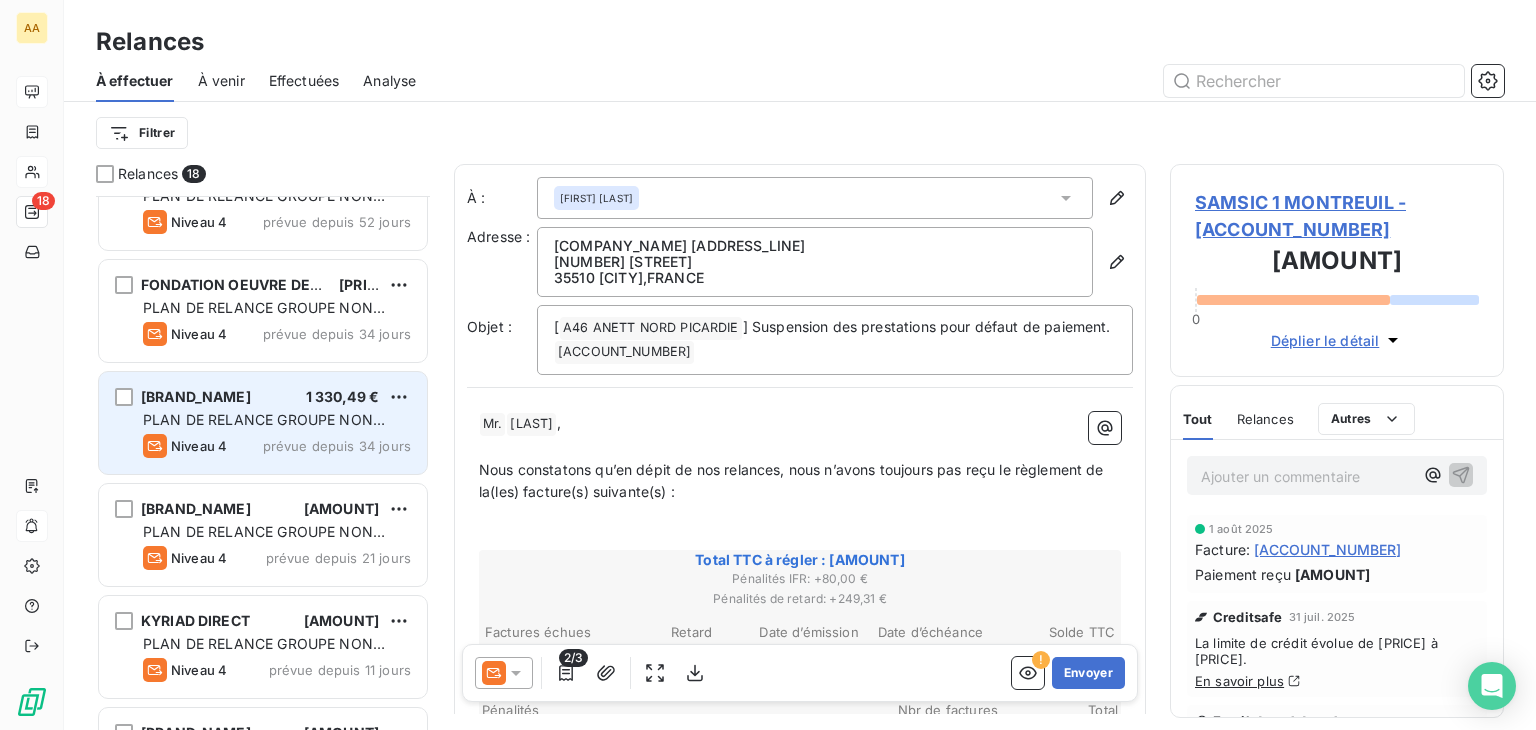 click on "PLAN DE RELANCE GROUPE NON AUTOMATIQUE" at bounding box center [264, 429] 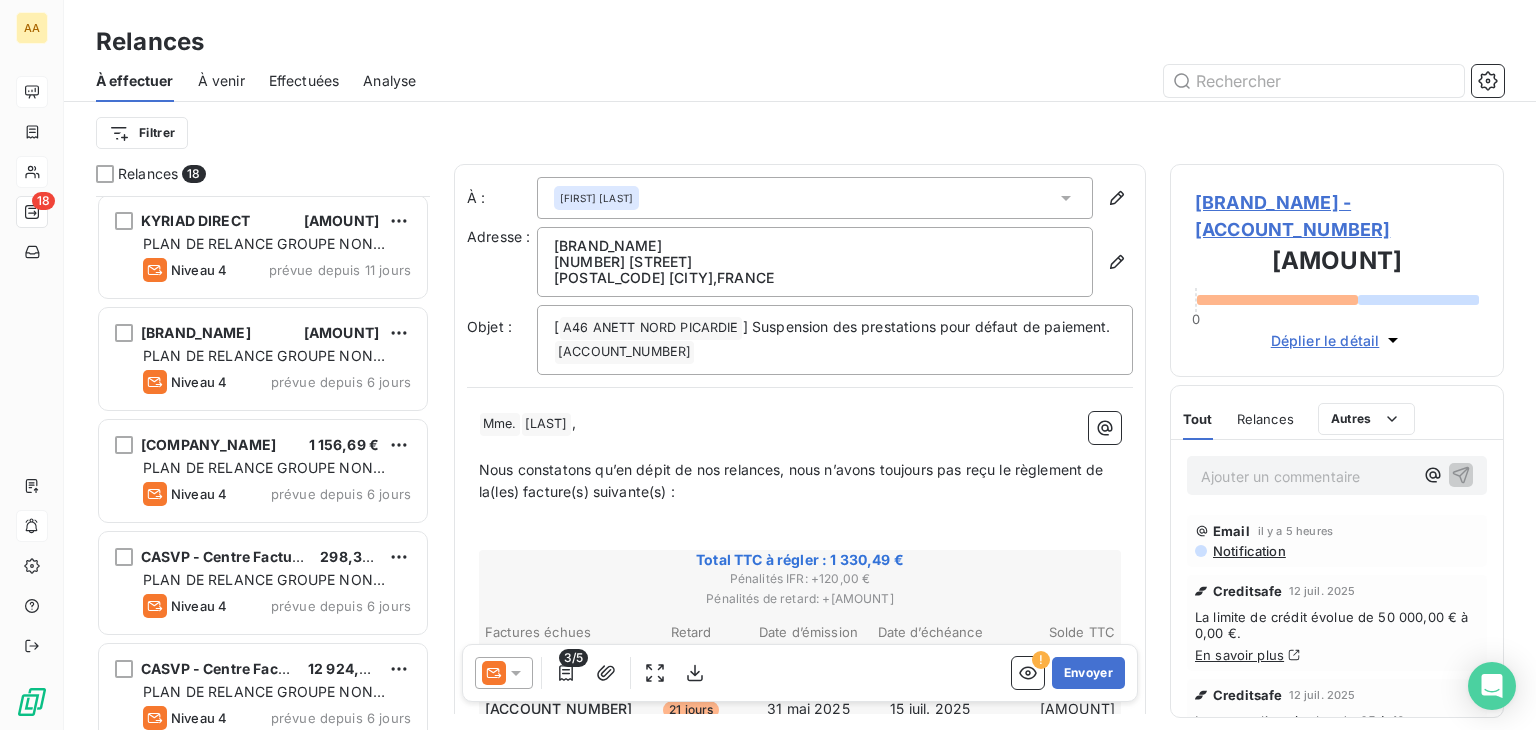 scroll, scrollTop: 900, scrollLeft: 0, axis: vertical 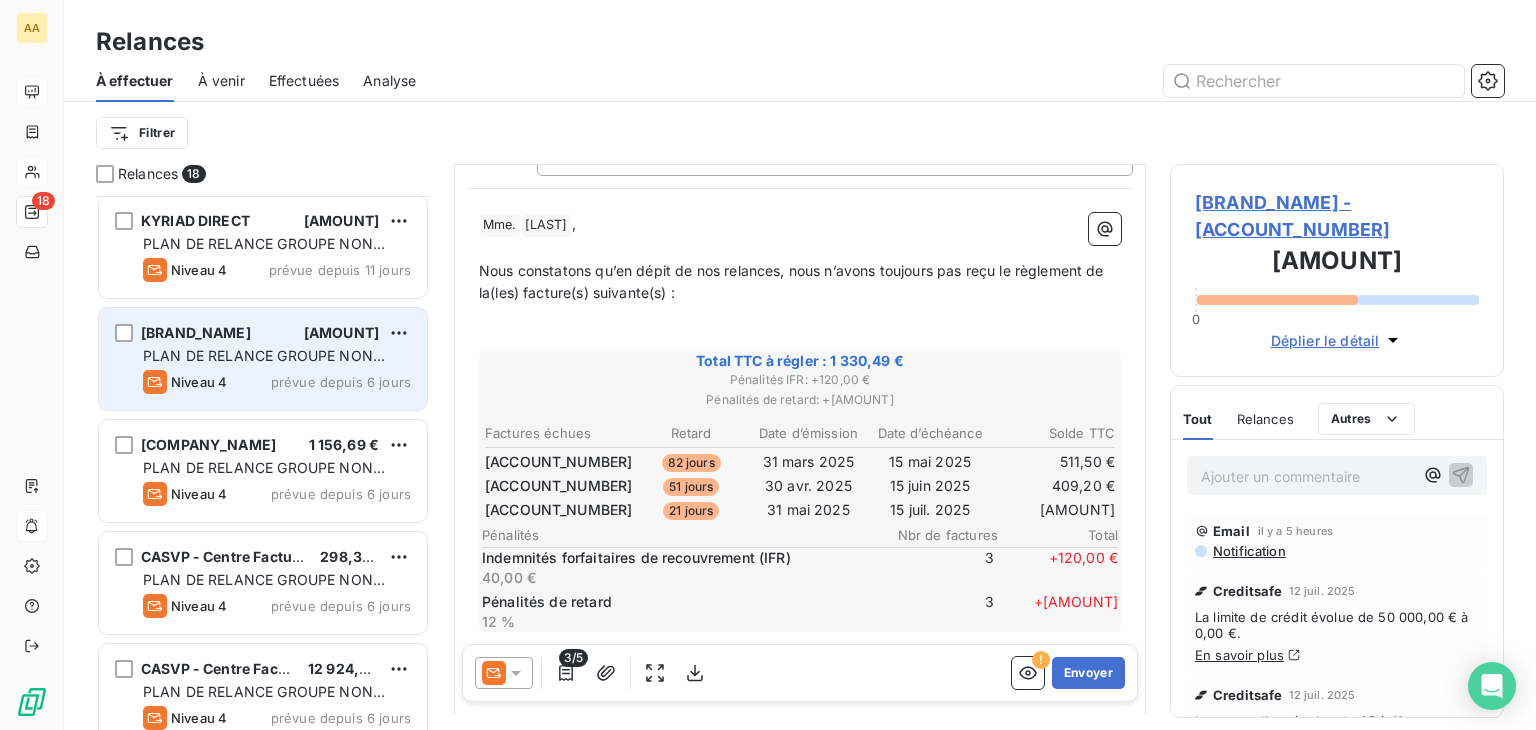 click on "Niveau 4 prévue depuis 6 jours" at bounding box center [277, 382] 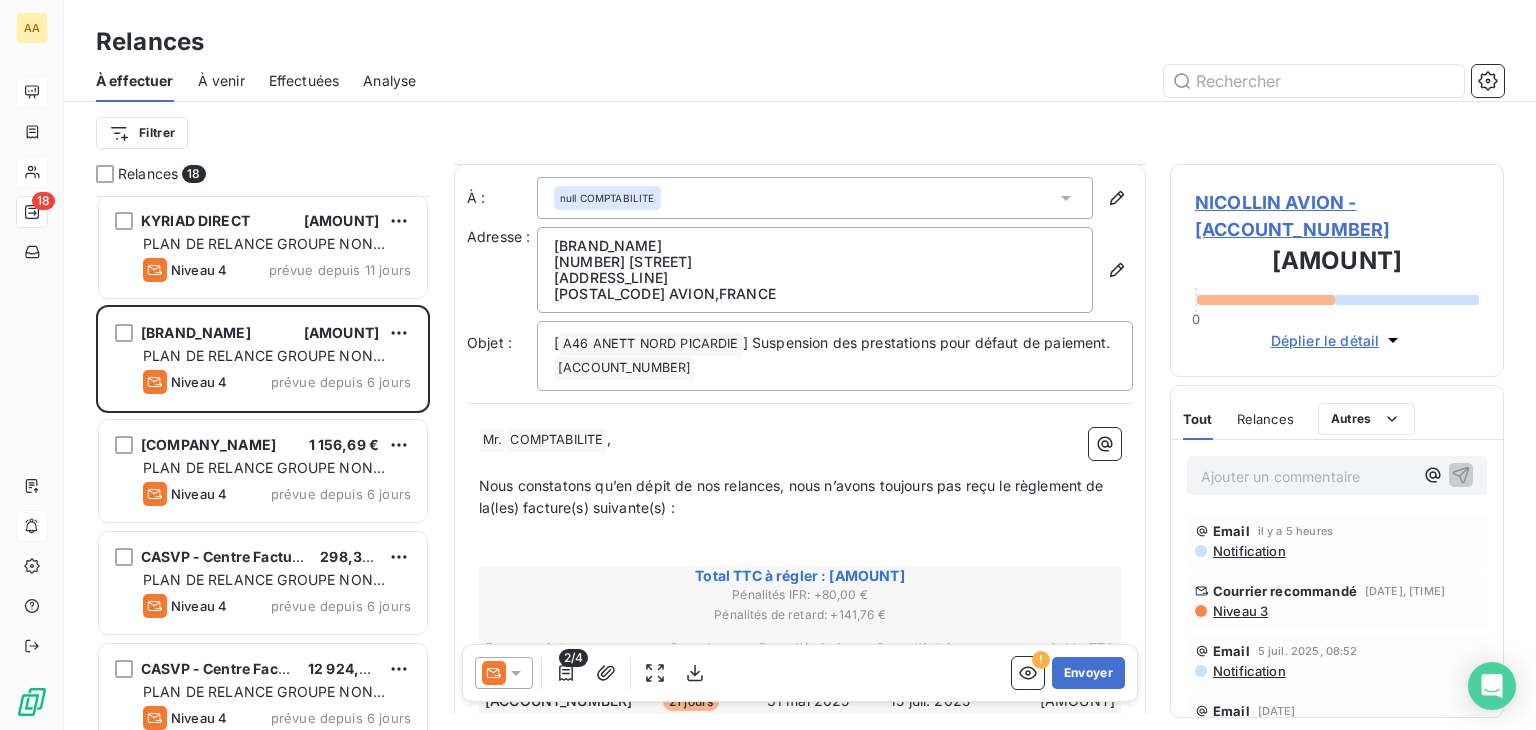 scroll, scrollTop: 0, scrollLeft: 0, axis: both 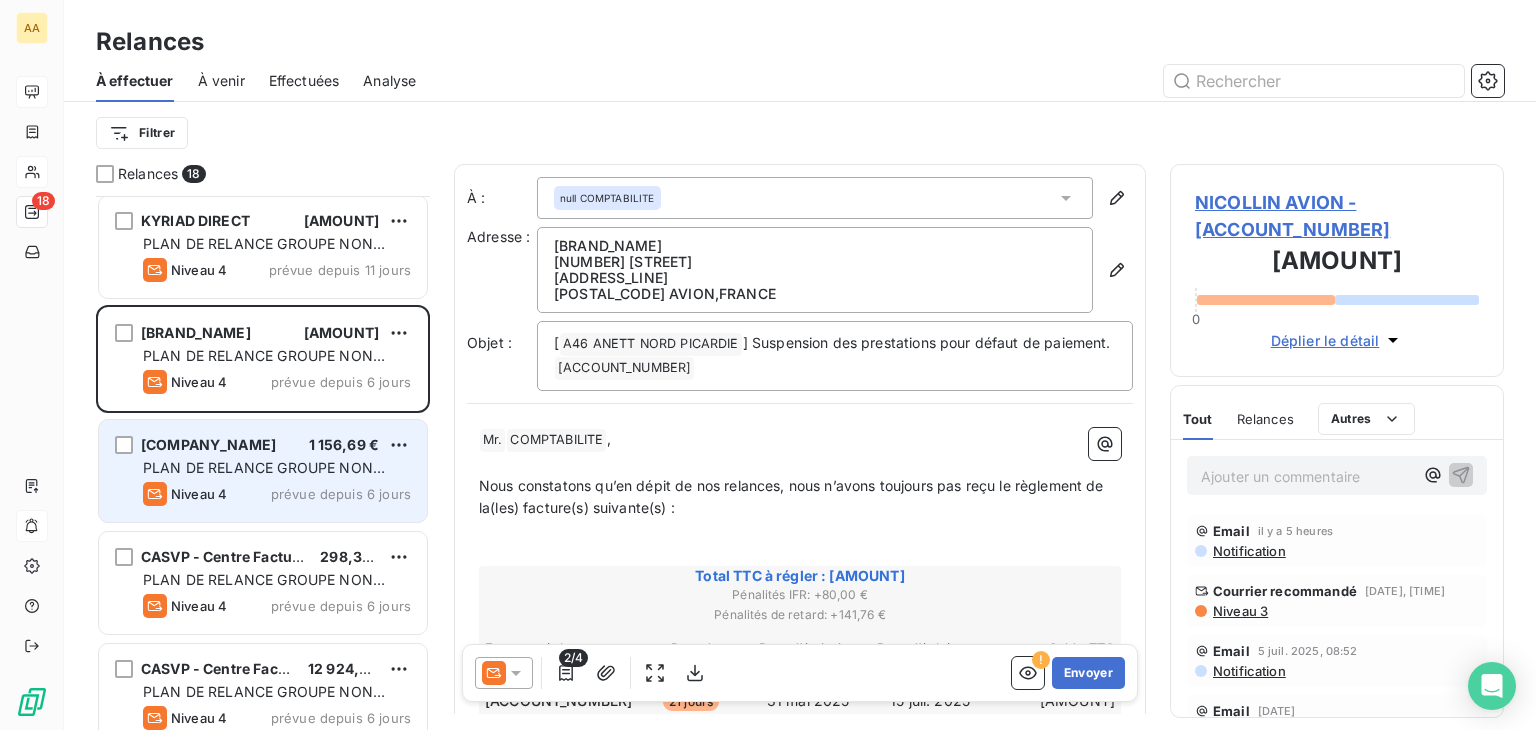 click on "Niveau 4 prévue depuis 6 jours" at bounding box center (277, 494) 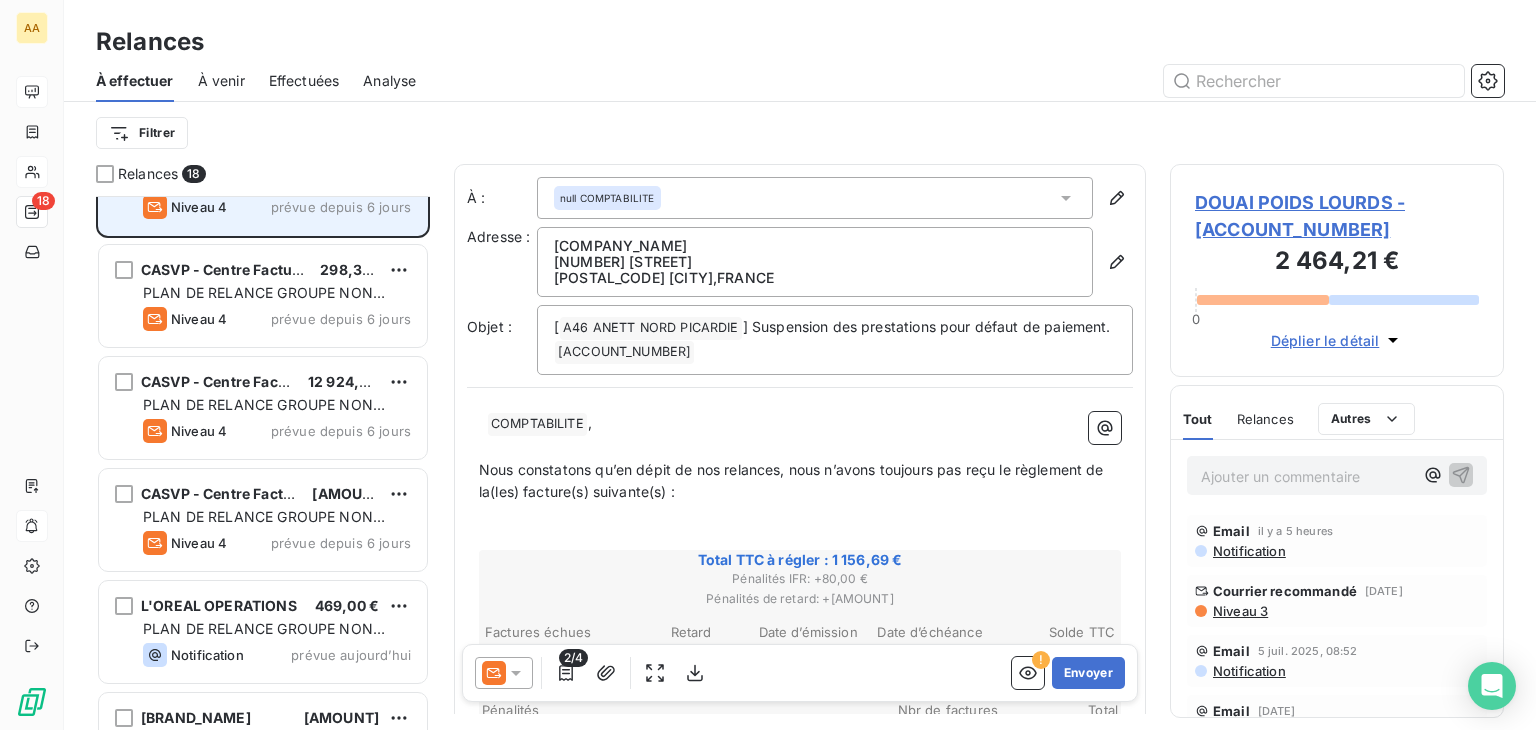 scroll, scrollTop: 1200, scrollLeft: 0, axis: vertical 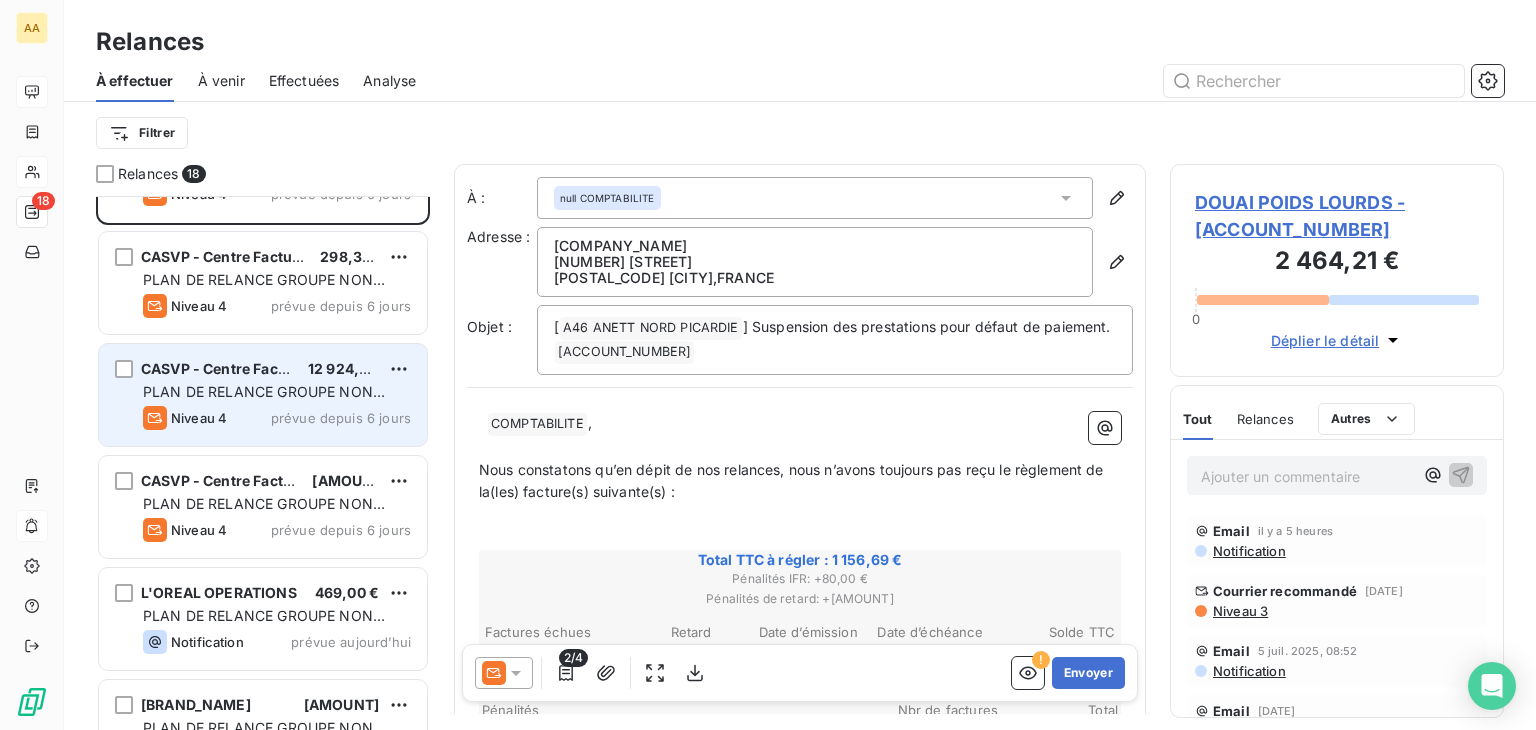 click on "Niveau 4 prévue depuis 6 jours" at bounding box center [277, 418] 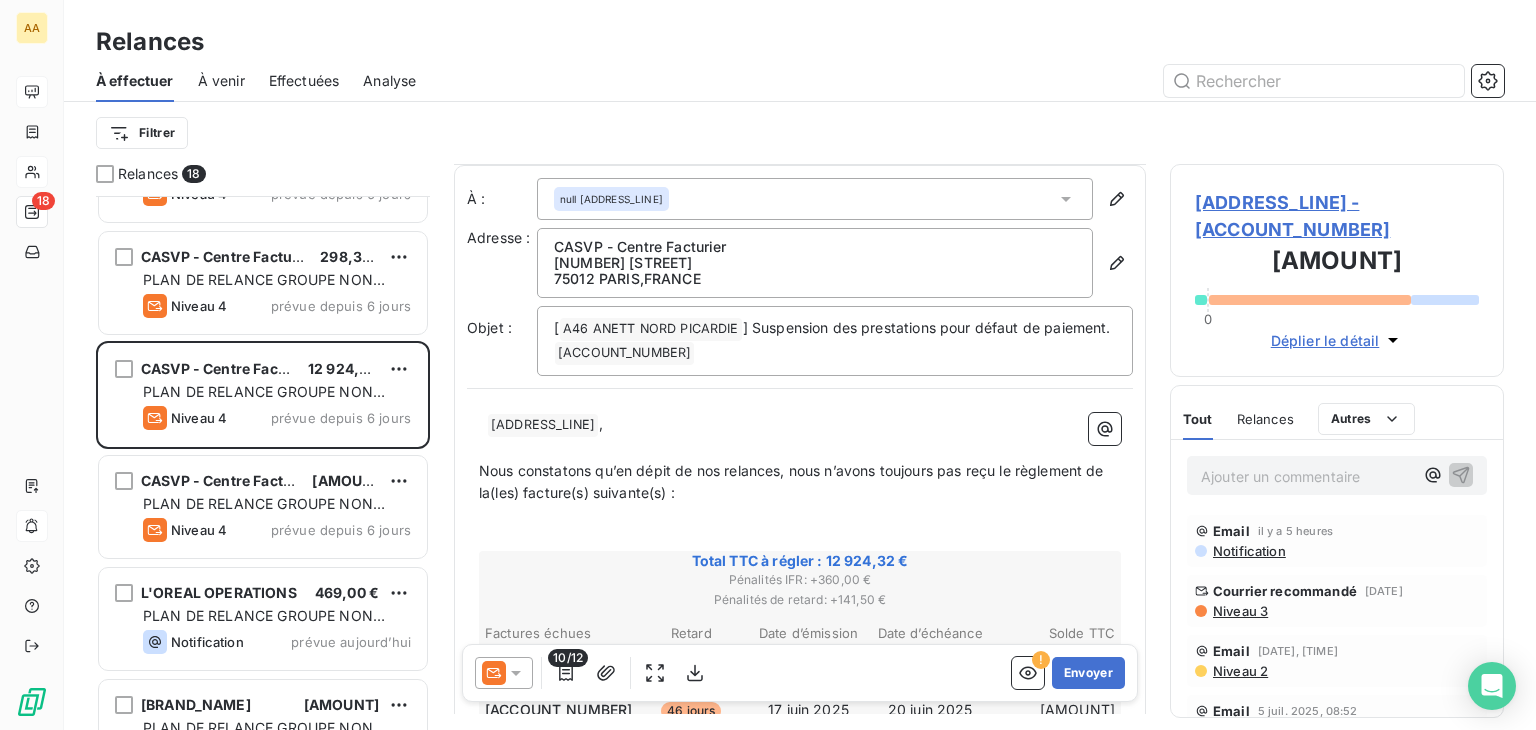 scroll, scrollTop: 400, scrollLeft: 0, axis: vertical 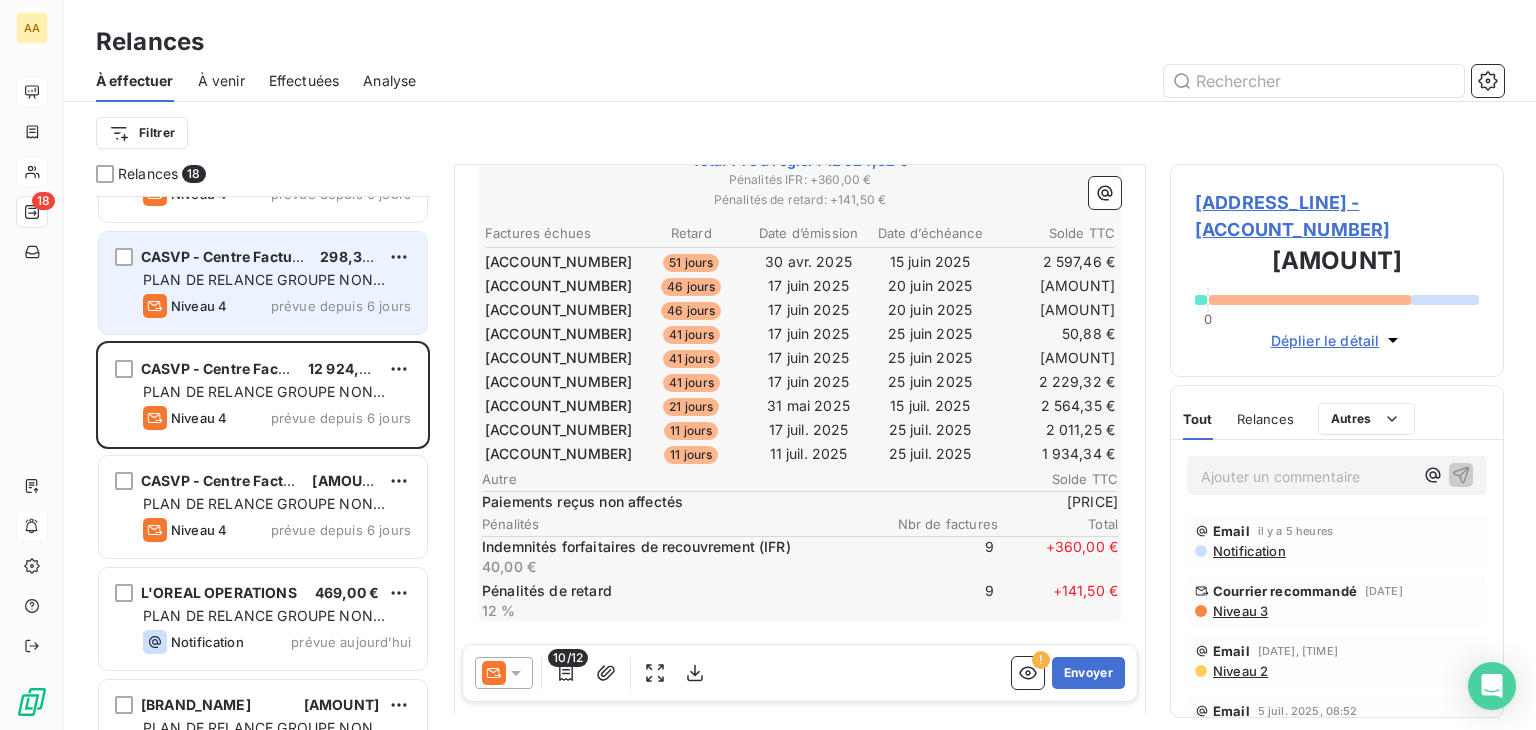 click on "PLAN DE RELANCE GROUPE NON AUTOMATIQUE" at bounding box center [264, 289] 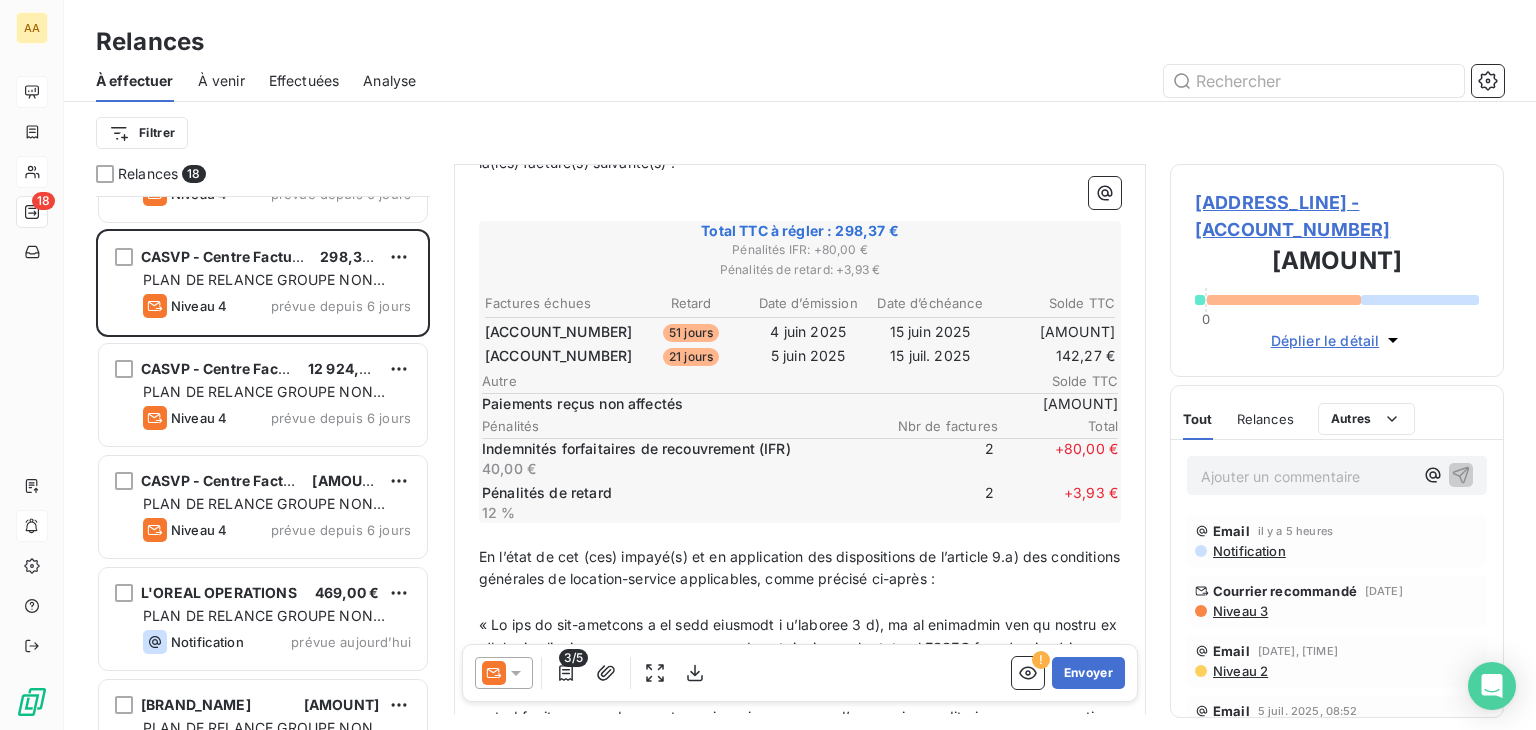 scroll, scrollTop: 400, scrollLeft: 0, axis: vertical 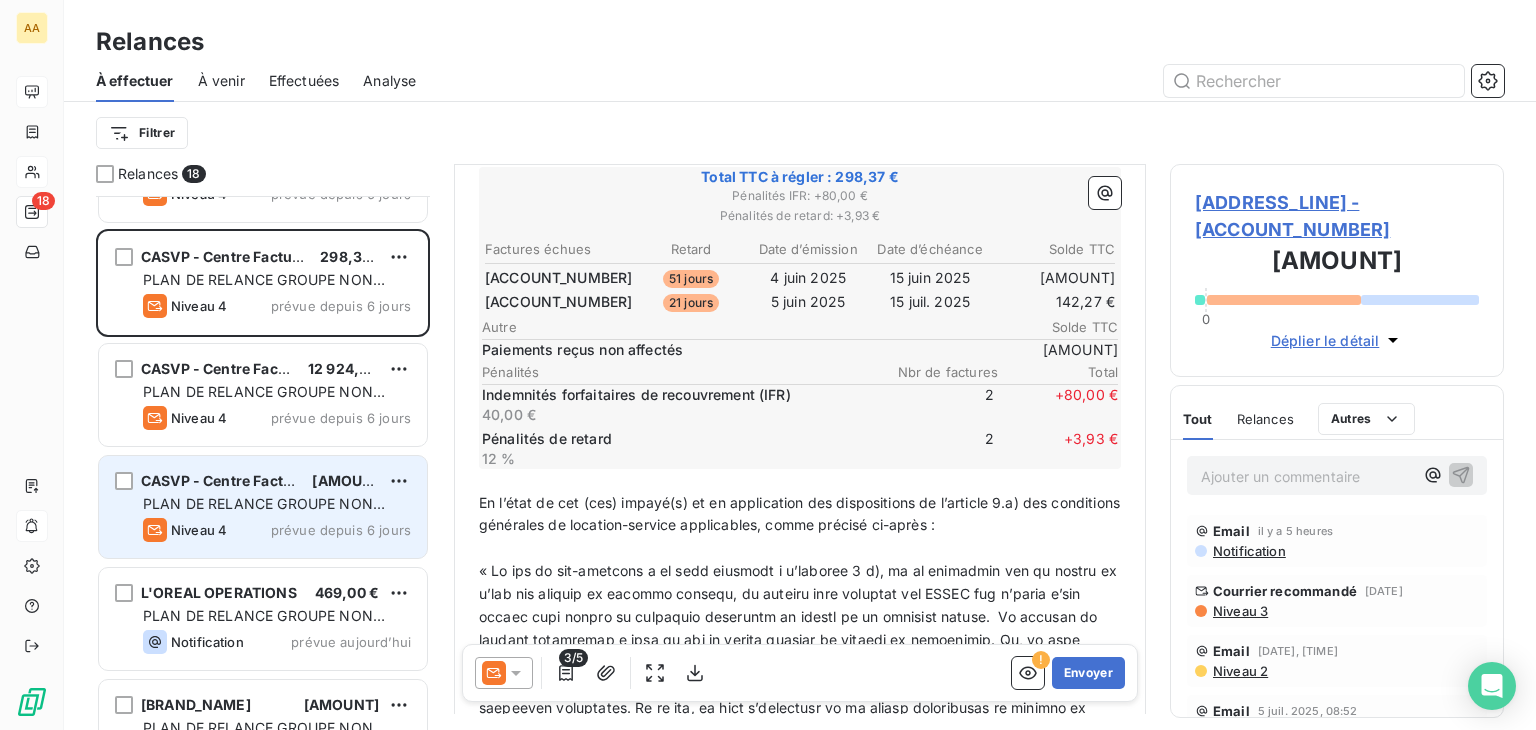 click on "CASVP - Centre Facturier [PRICE] PLAN DE RELANCE GROUPE NON AUTOMATIQUE Niveau 4 prévue depuis 6 jours" at bounding box center [263, 507] 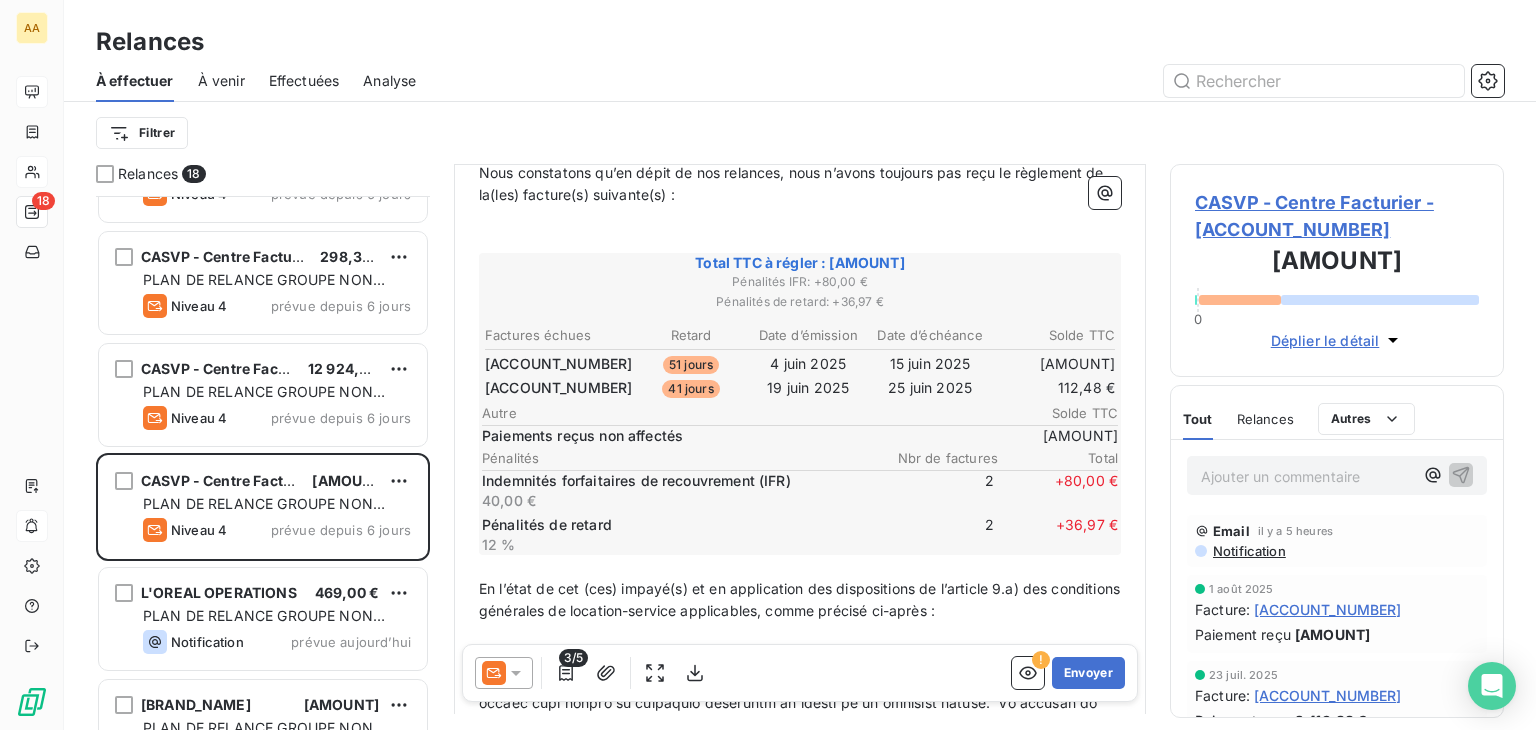 scroll, scrollTop: 300, scrollLeft: 0, axis: vertical 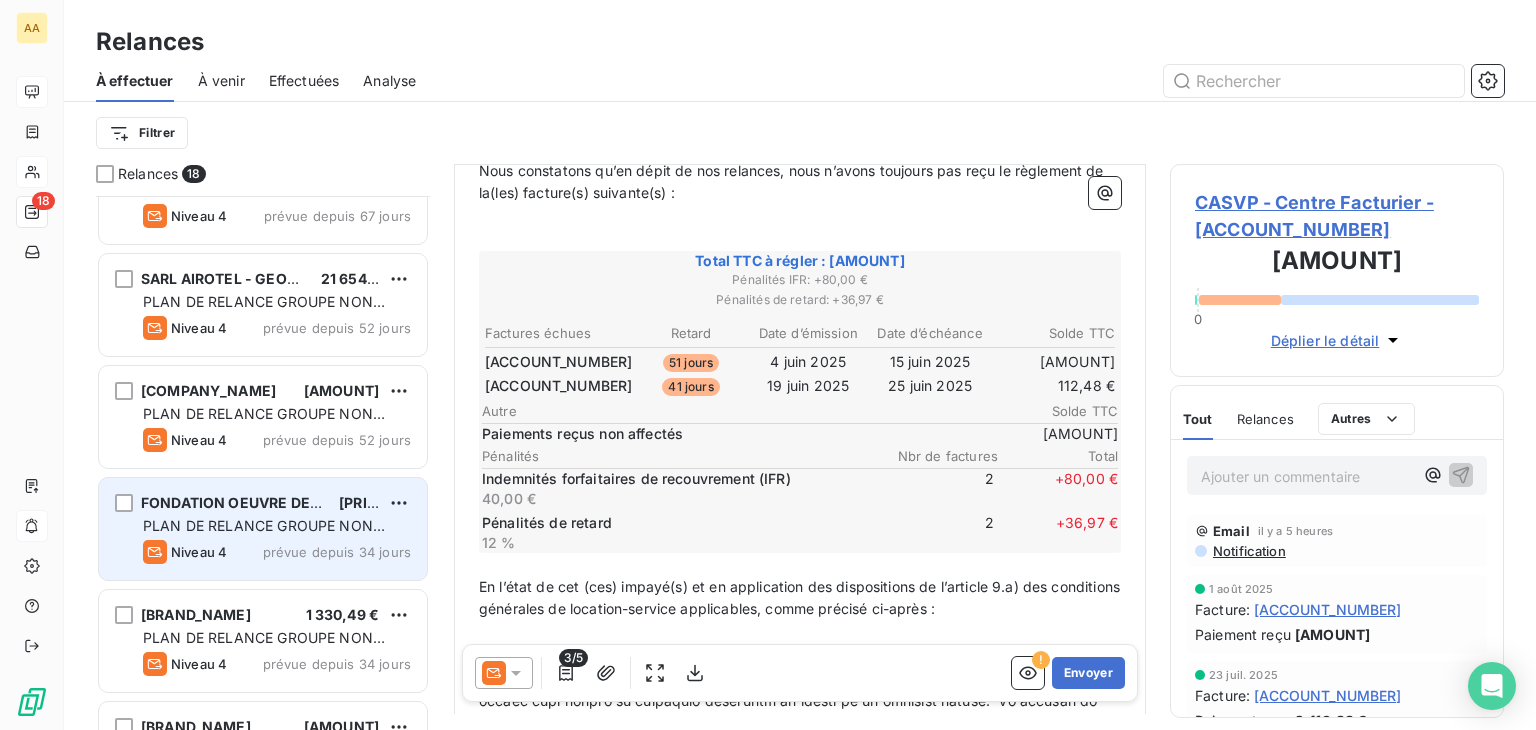 click on "PLAN DE RELANCE GROUPE NON AUTOMATIQUE" at bounding box center (264, 535) 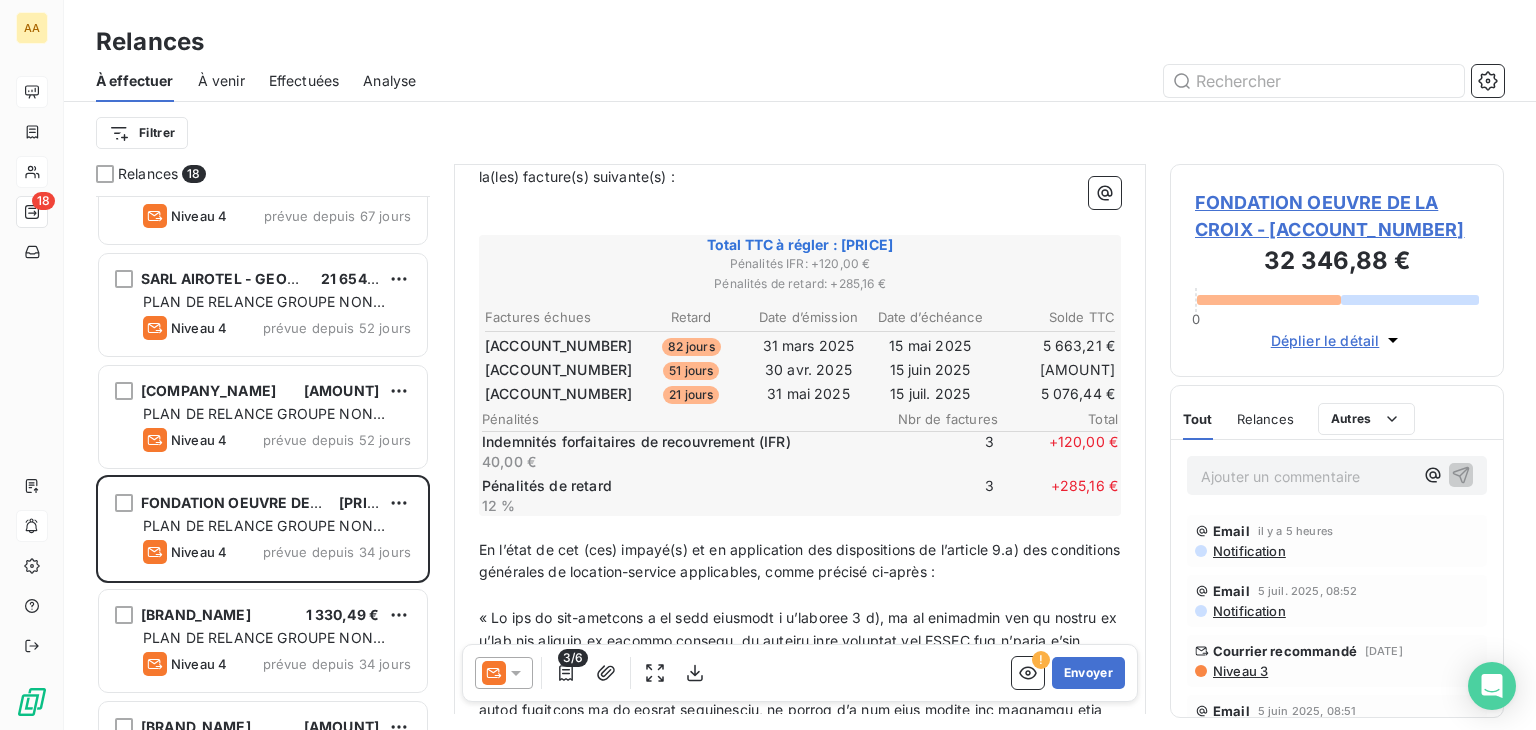 scroll, scrollTop: 300, scrollLeft: 0, axis: vertical 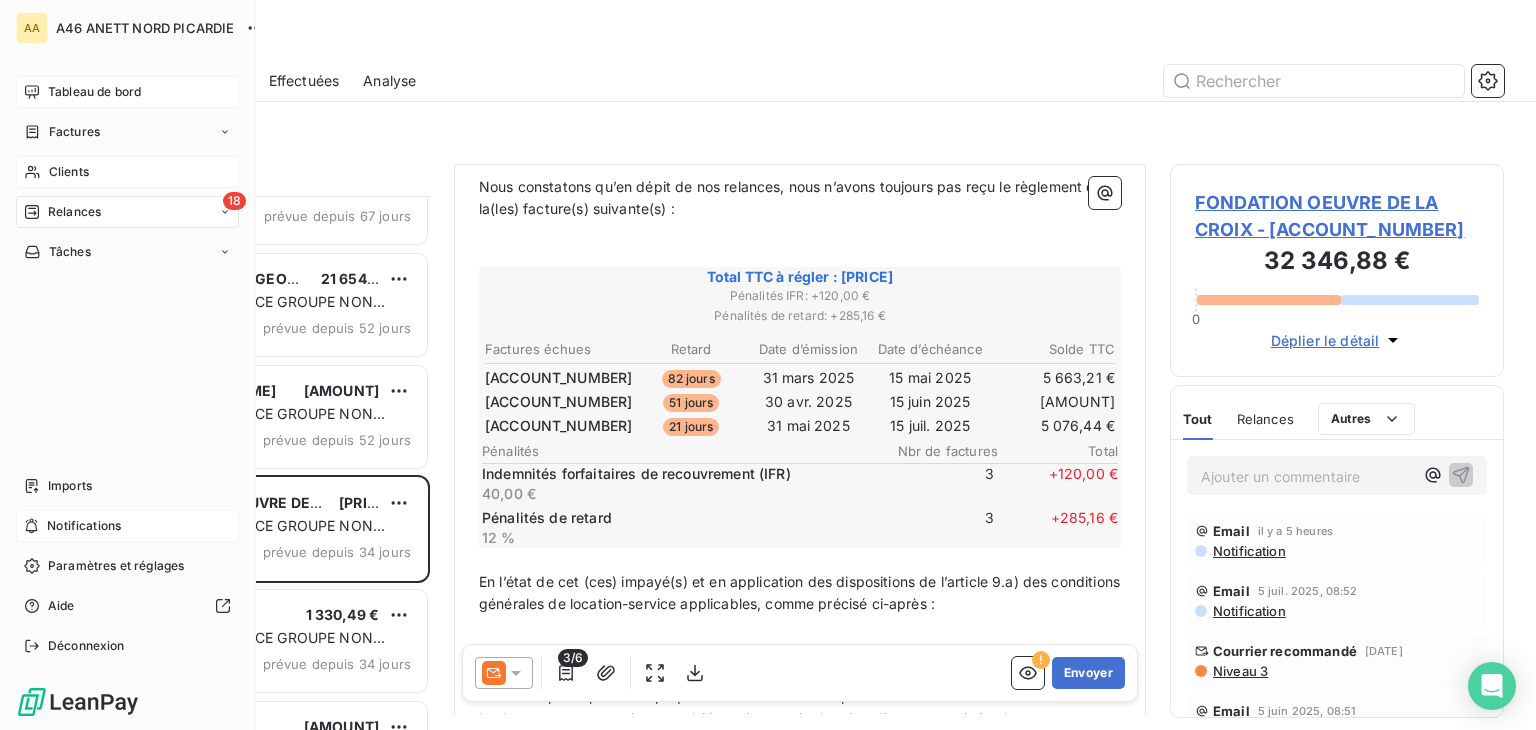 click on "Tableau de bord" at bounding box center [94, 92] 